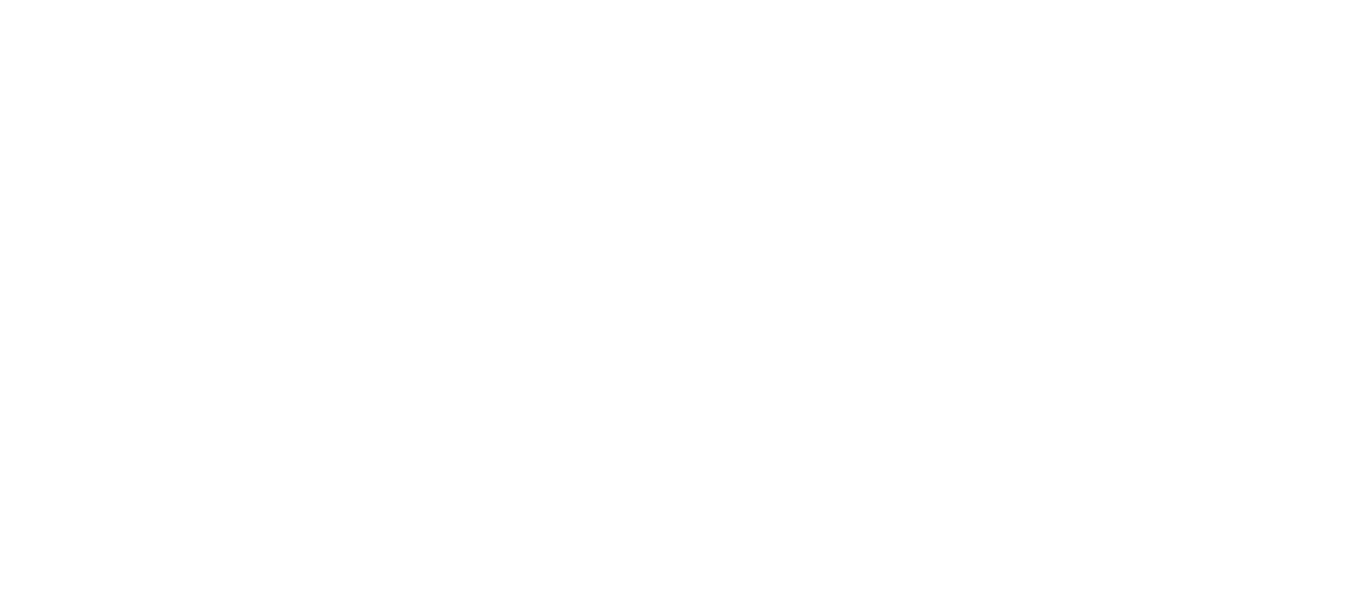 scroll, scrollTop: 0, scrollLeft: 0, axis: both 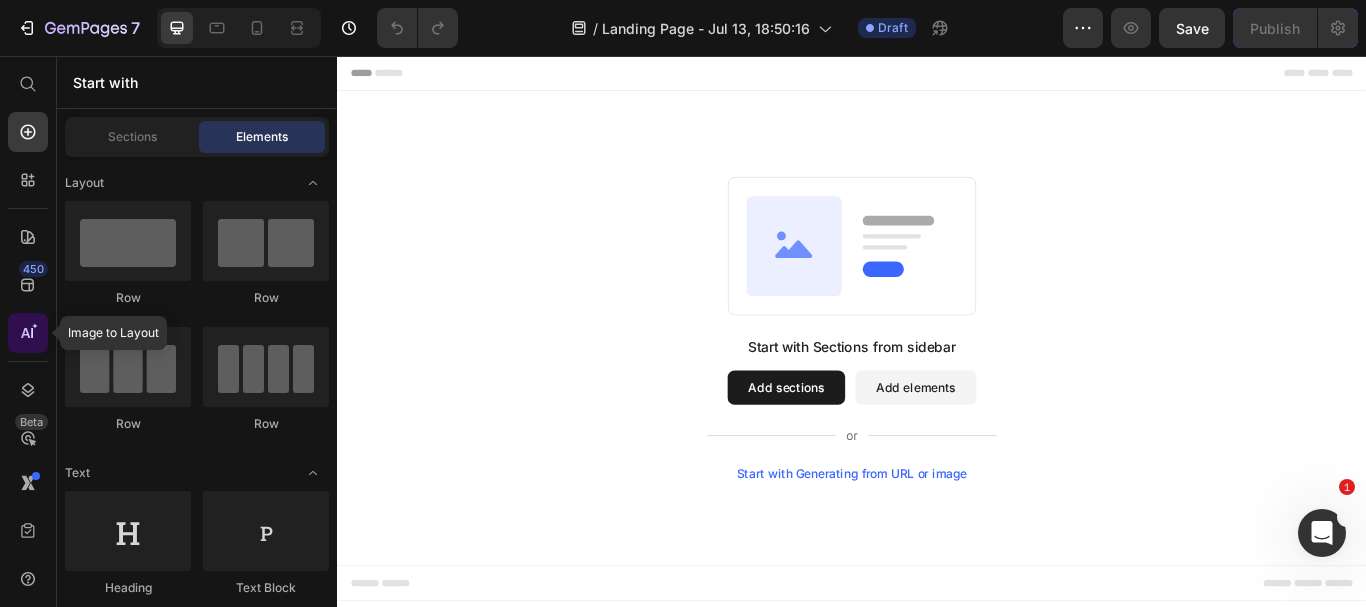 click 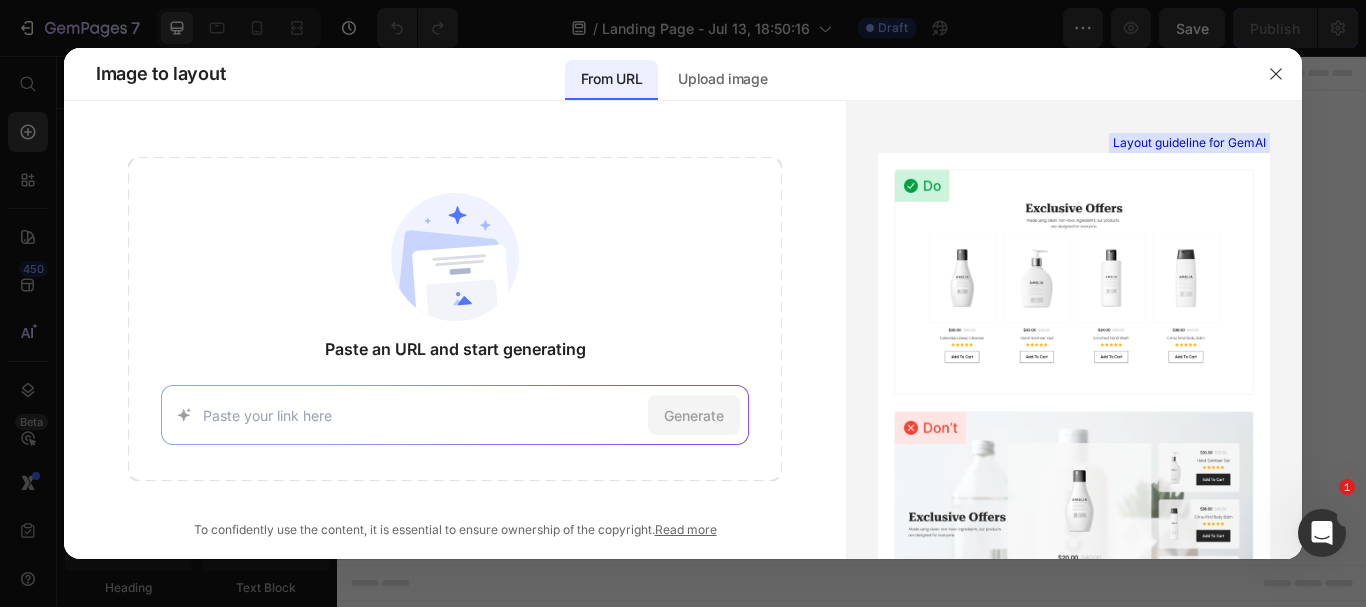 click on "Generate" at bounding box center [455, 415] 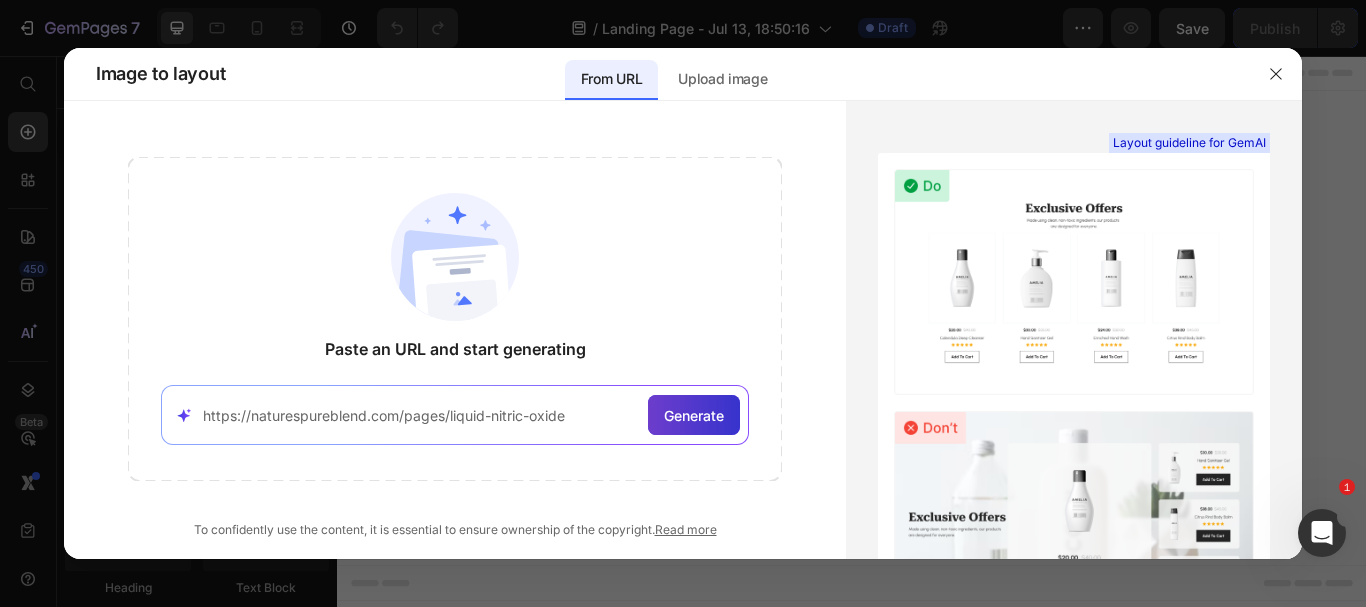type on "https://naturespureblend.com/pages/liquid-nitric-oxide" 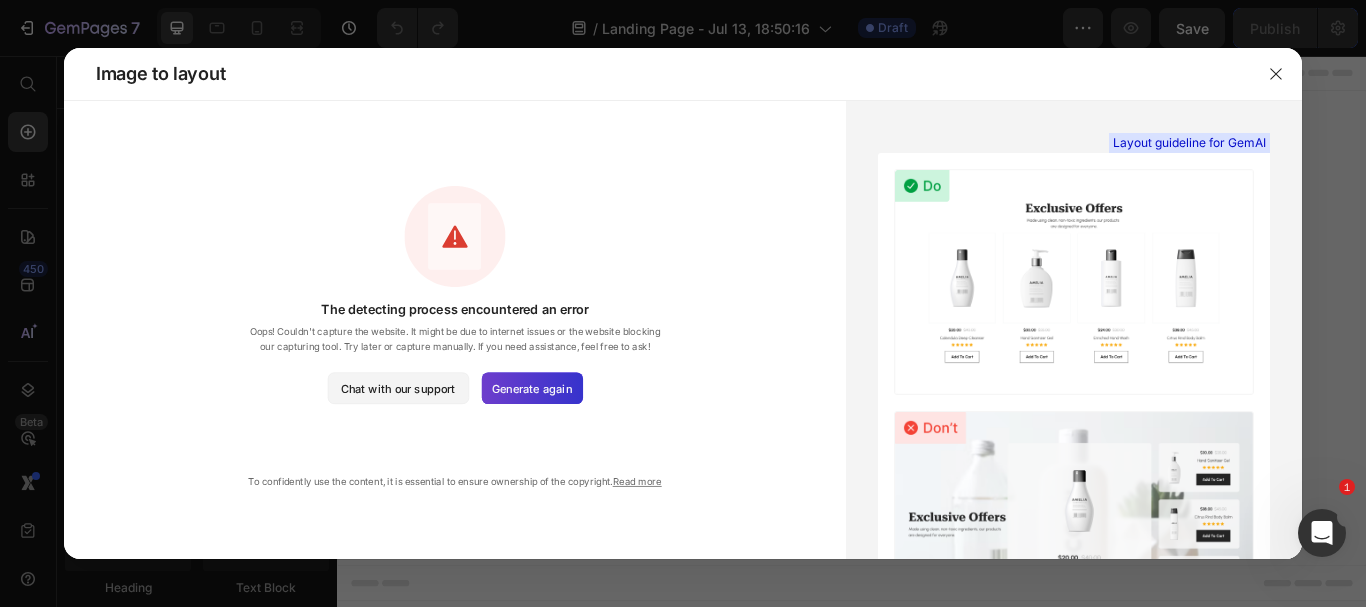 click on "Generate again" at bounding box center [532, 388] 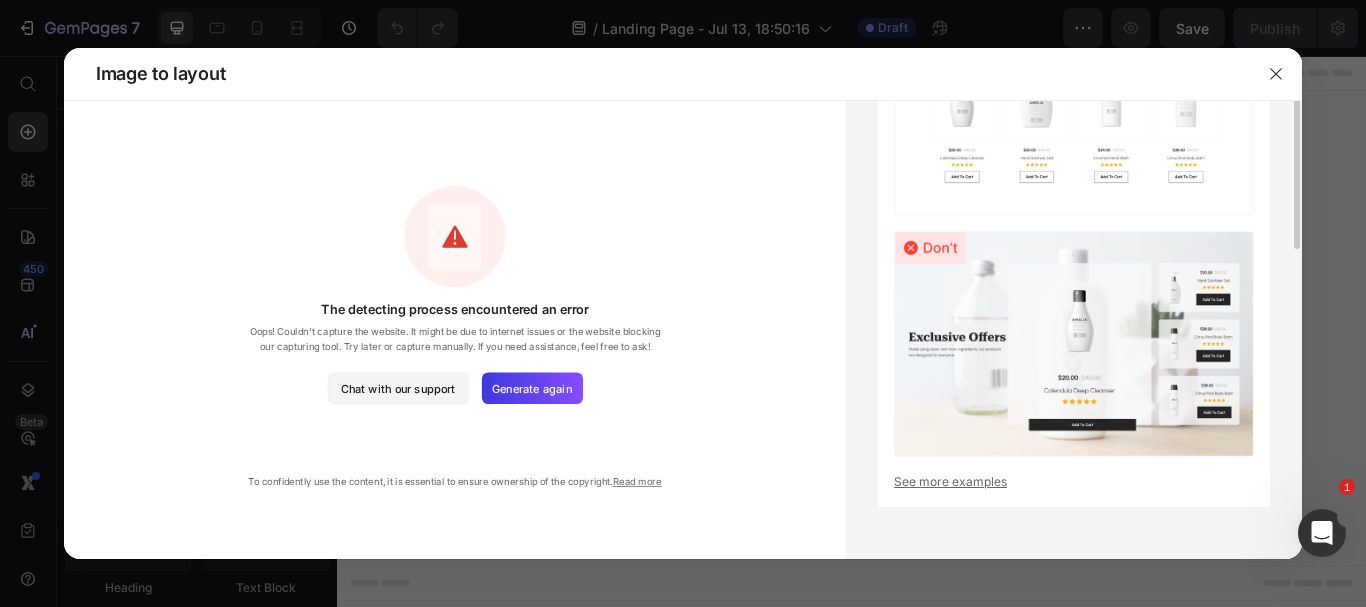 scroll, scrollTop: 0, scrollLeft: 0, axis: both 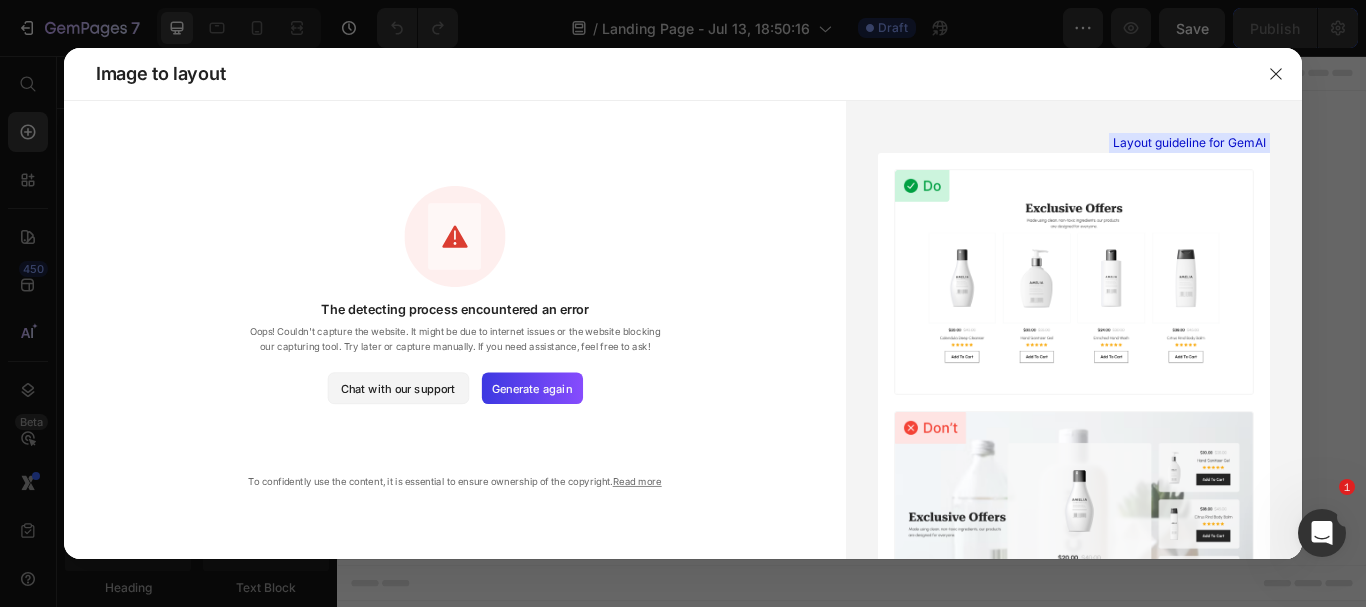 click on "The detecting process encountered an error Oops! Couldn't capture the website. It might be due to internet issues or the website blocking our capturing tool. Try later or capture manually. If you need assistance, feel free to ask!  Chat with our support  Generate again" at bounding box center [455, 295] 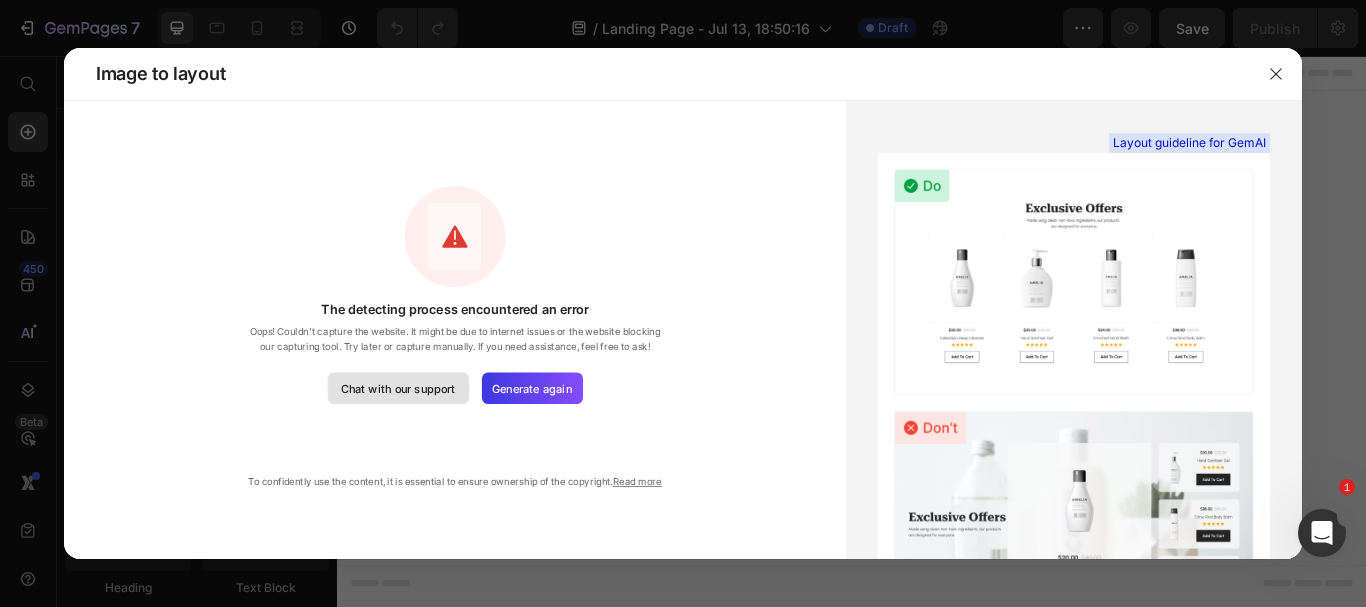 click on "Chat with our support" at bounding box center (397, 388) 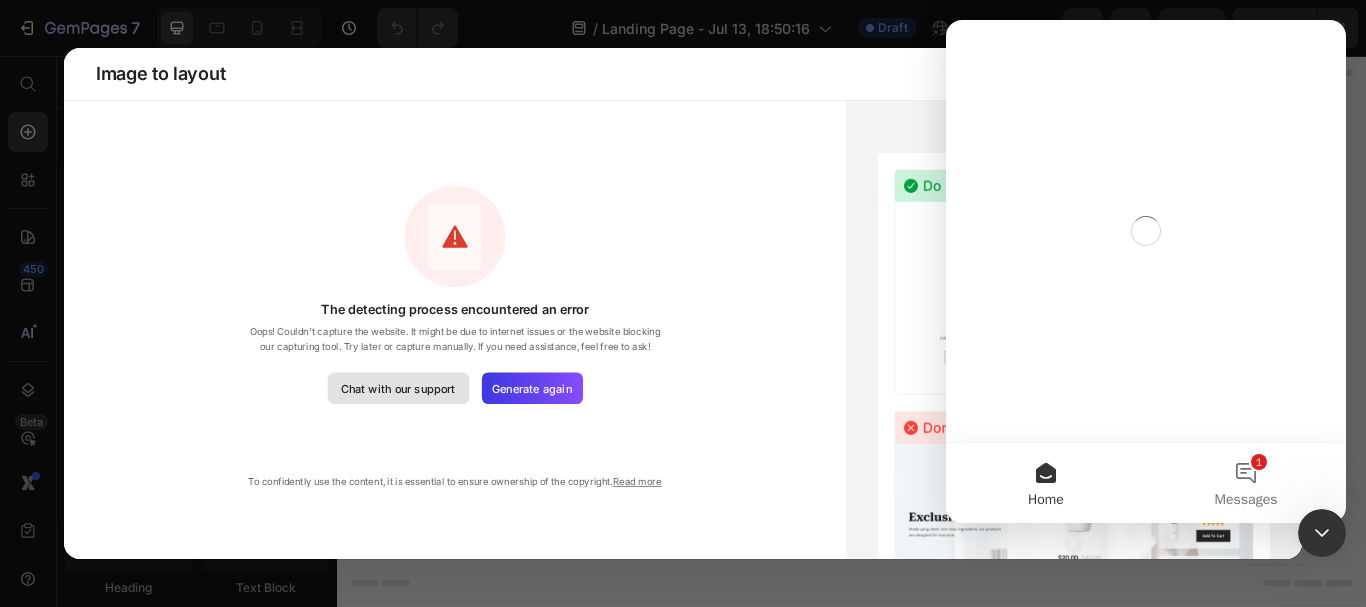 scroll, scrollTop: 0, scrollLeft: 0, axis: both 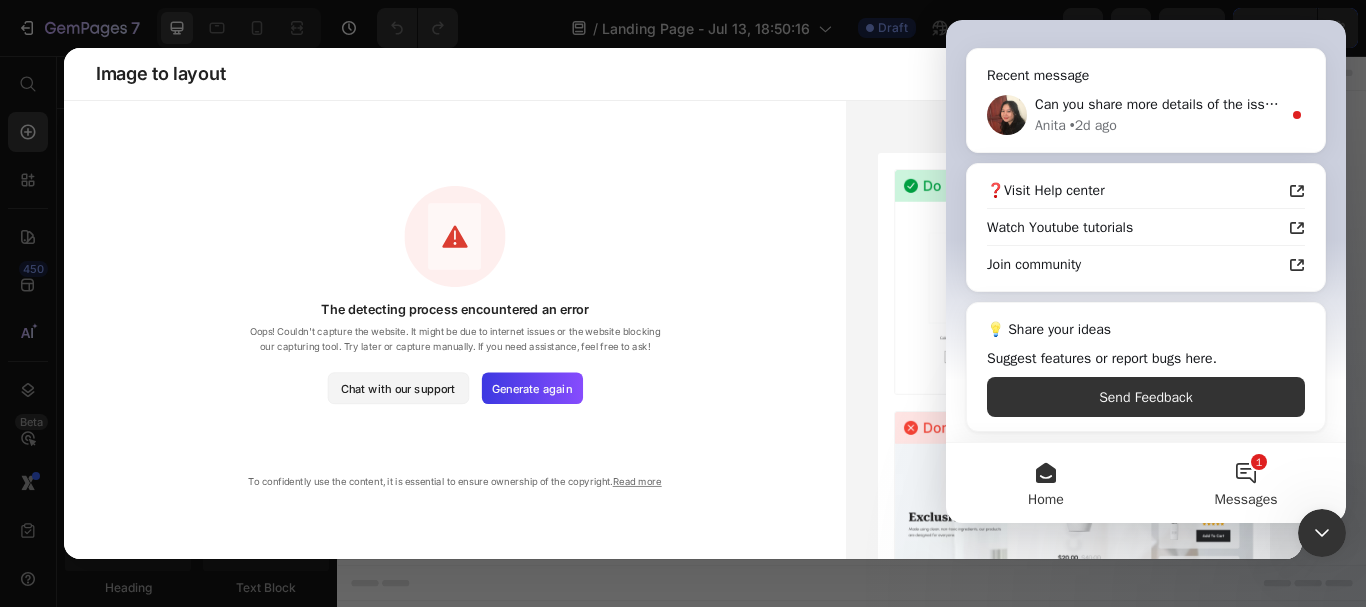 click on "1 Messages" at bounding box center (1246, 483) 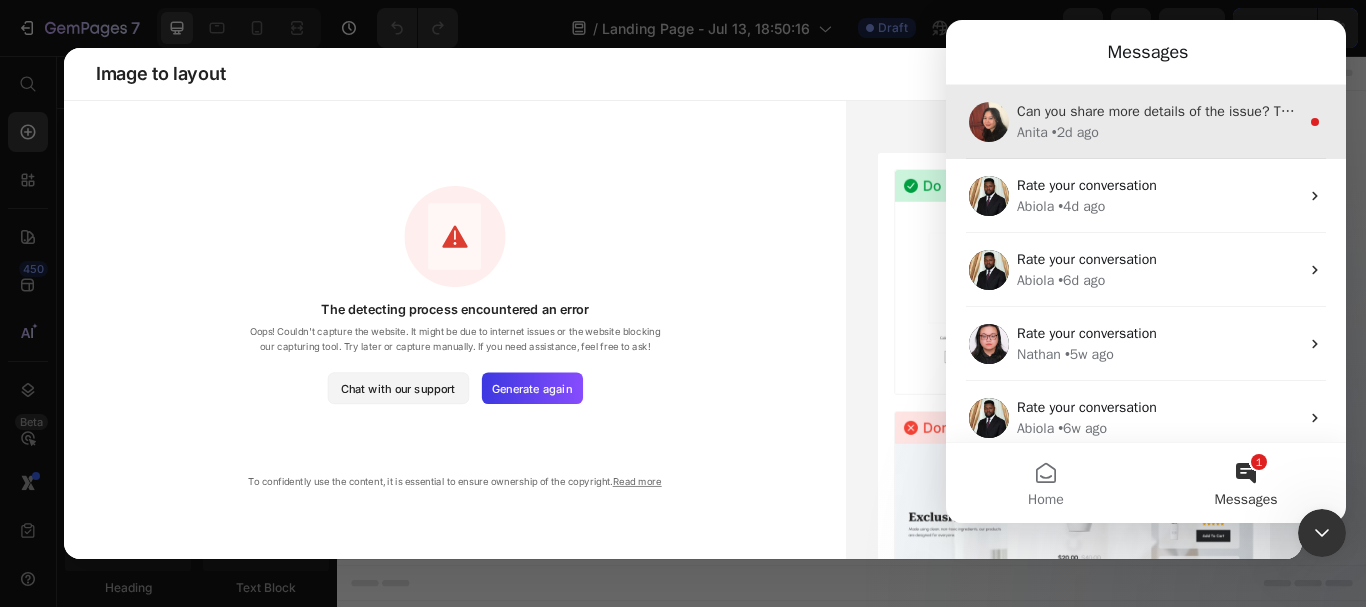 click on "Anita •  2d ago" at bounding box center [1158, 132] 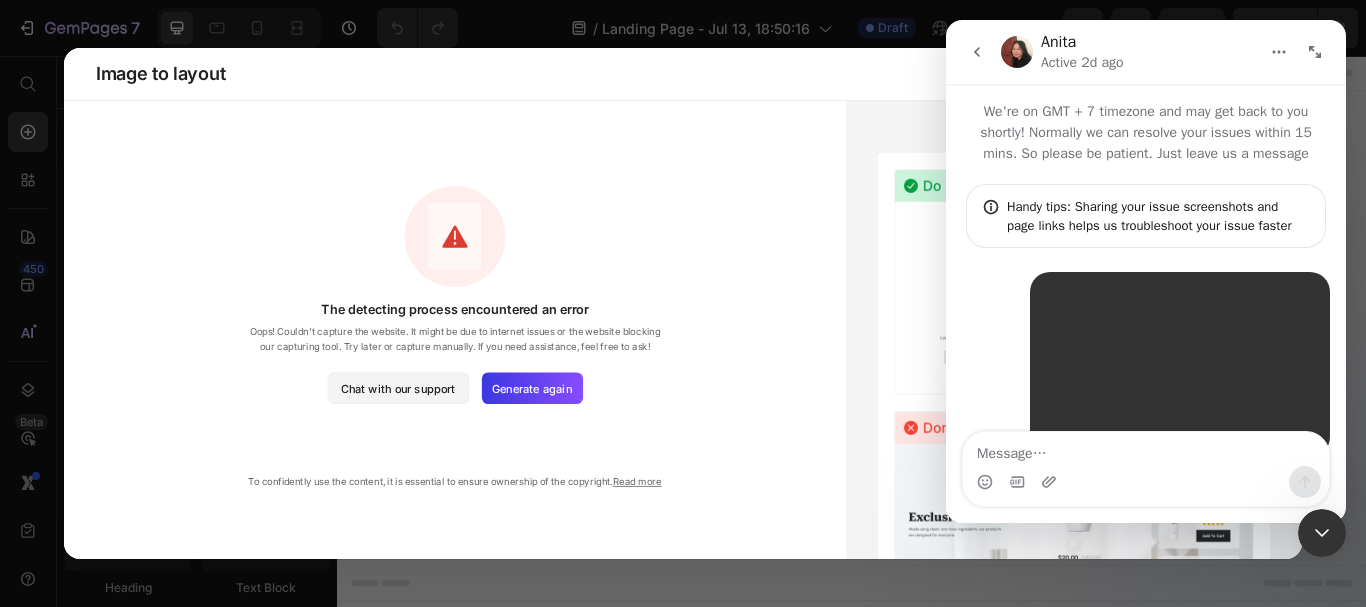 scroll, scrollTop: 3, scrollLeft: 0, axis: vertical 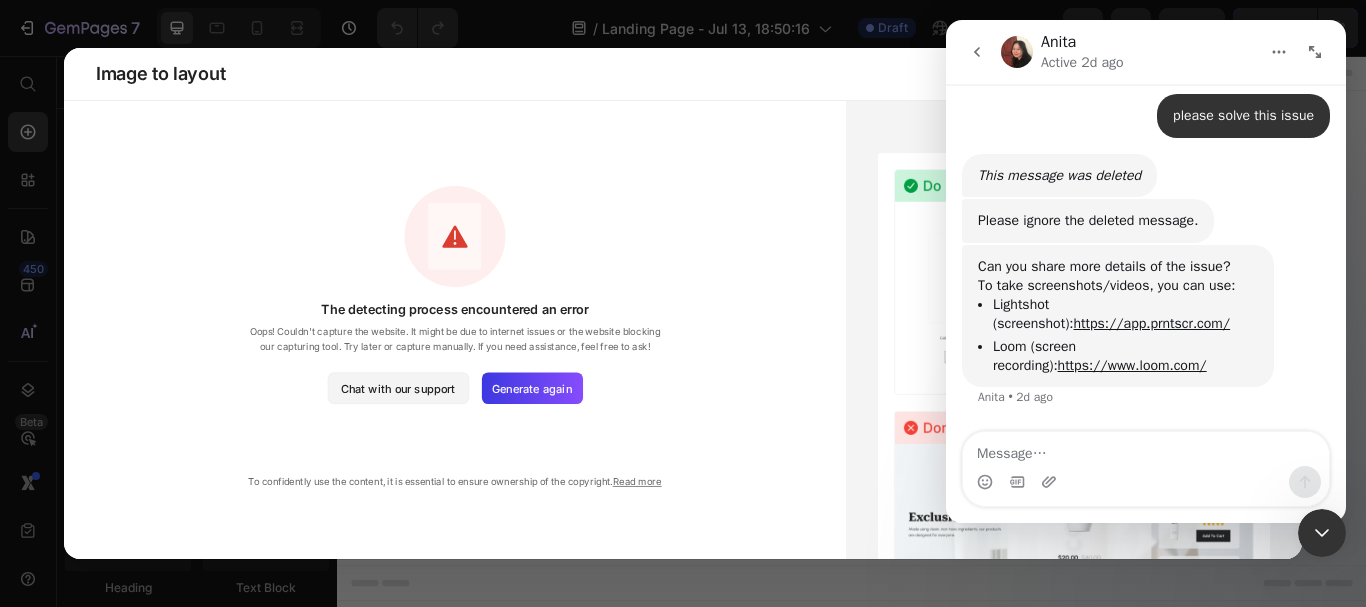click at bounding box center [1146, 449] 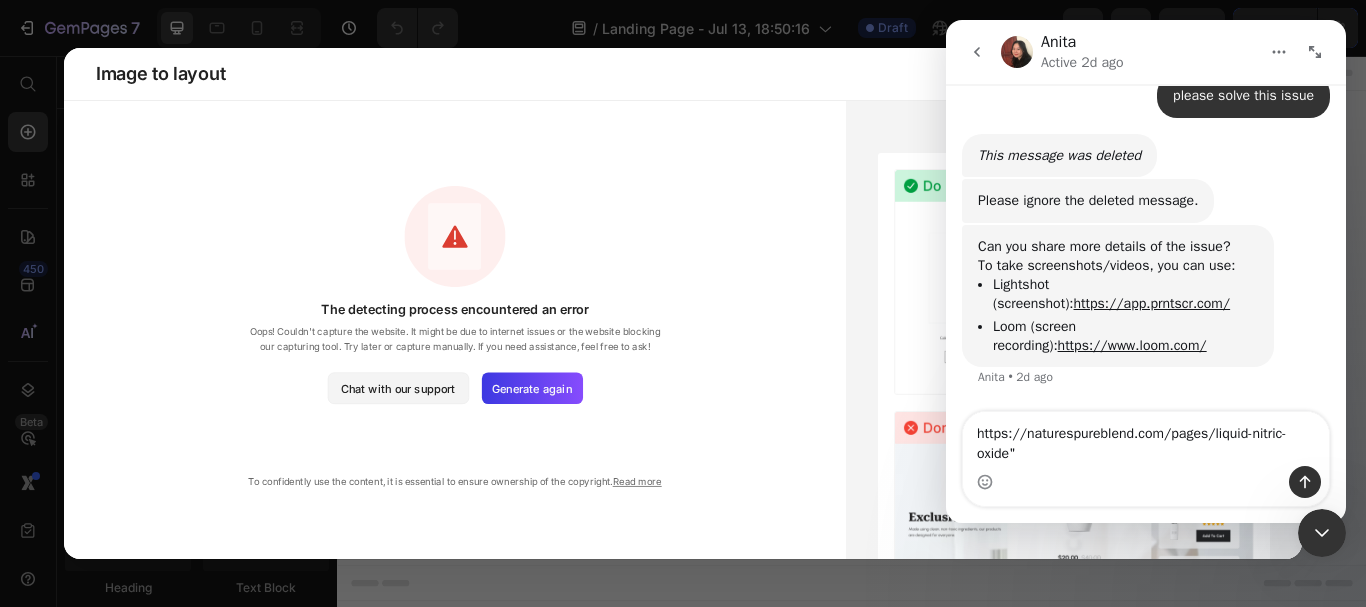 scroll, scrollTop: 1033, scrollLeft: 0, axis: vertical 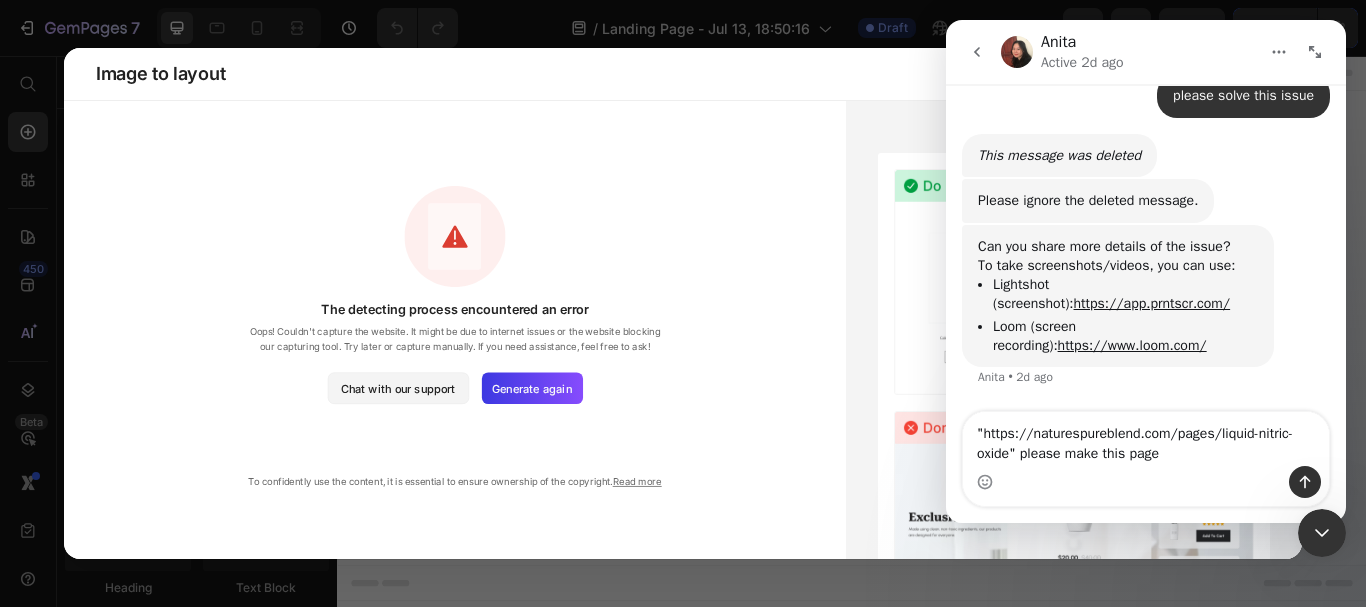 type on ""https://naturespureblend.com/pages/liquid-nitric-oxide" please make this page" 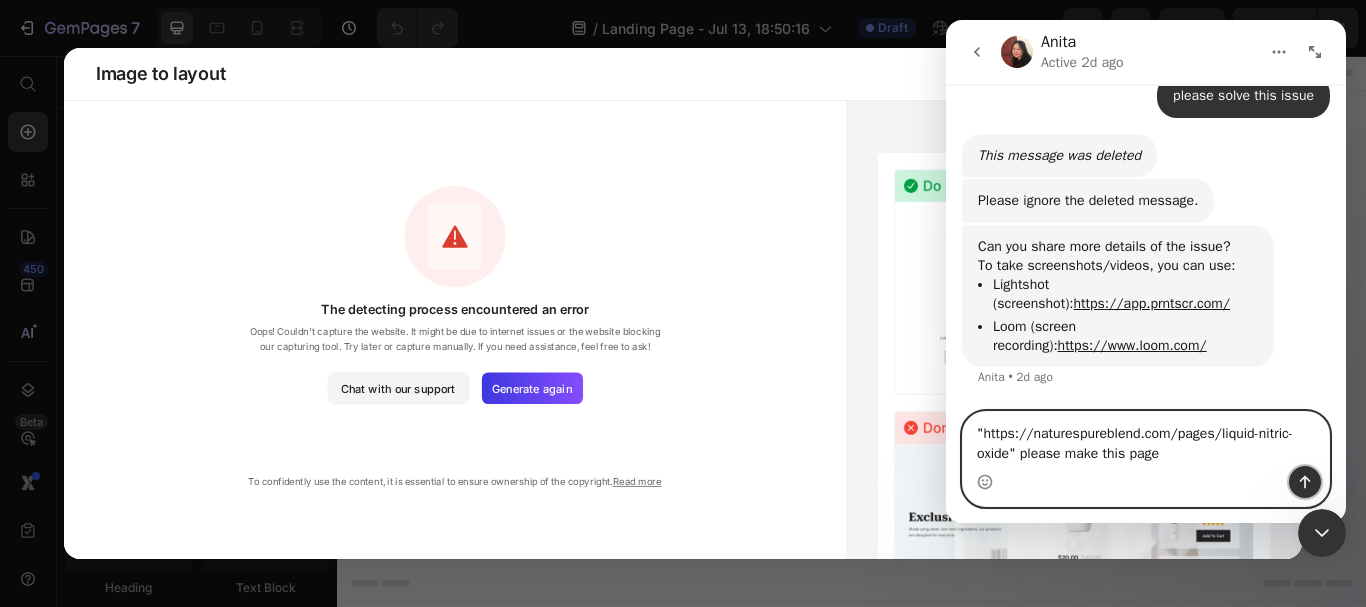 click 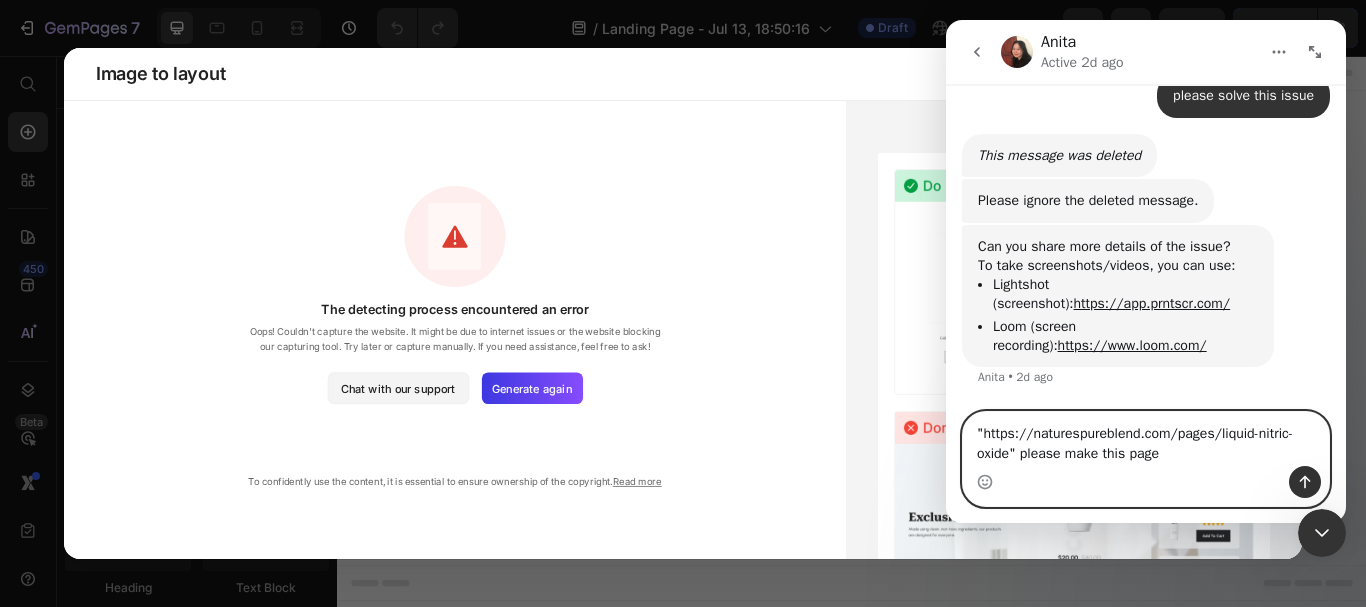 type 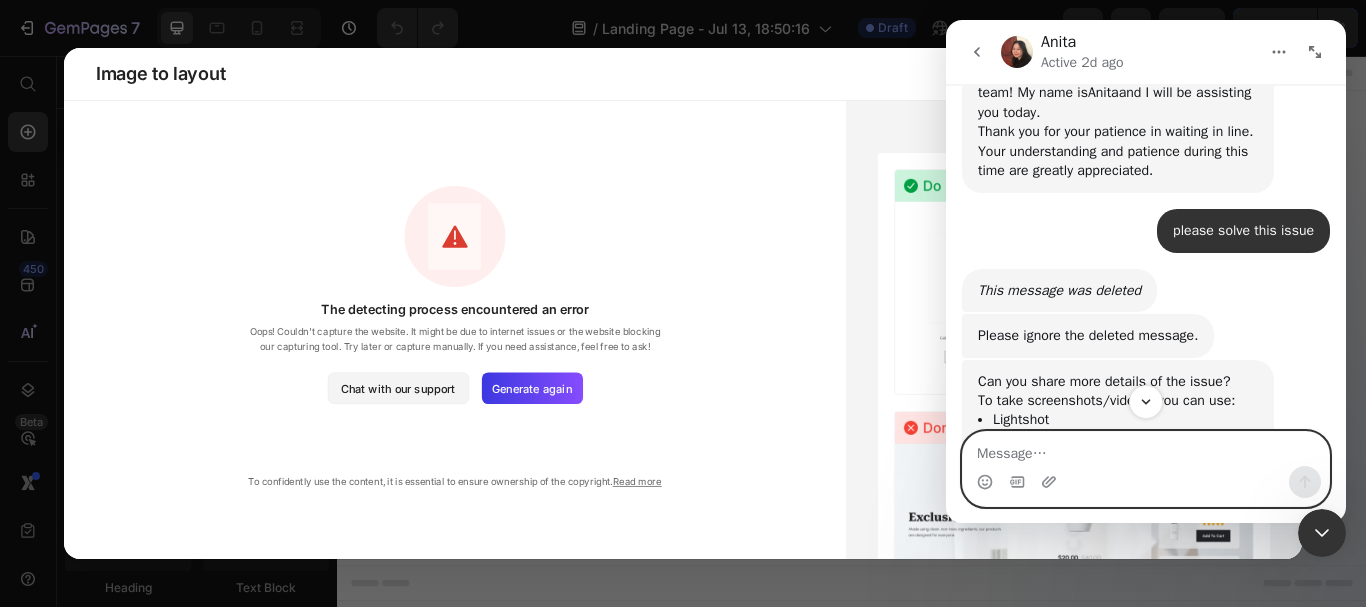 scroll, scrollTop: 1146, scrollLeft: 0, axis: vertical 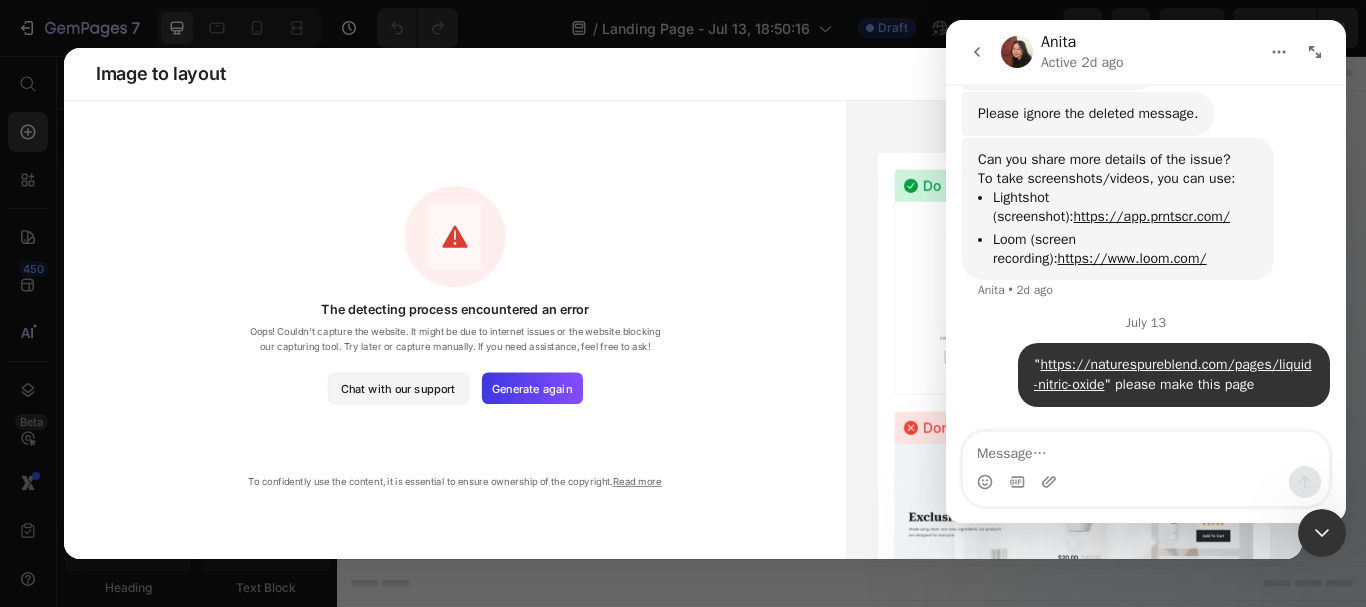 click 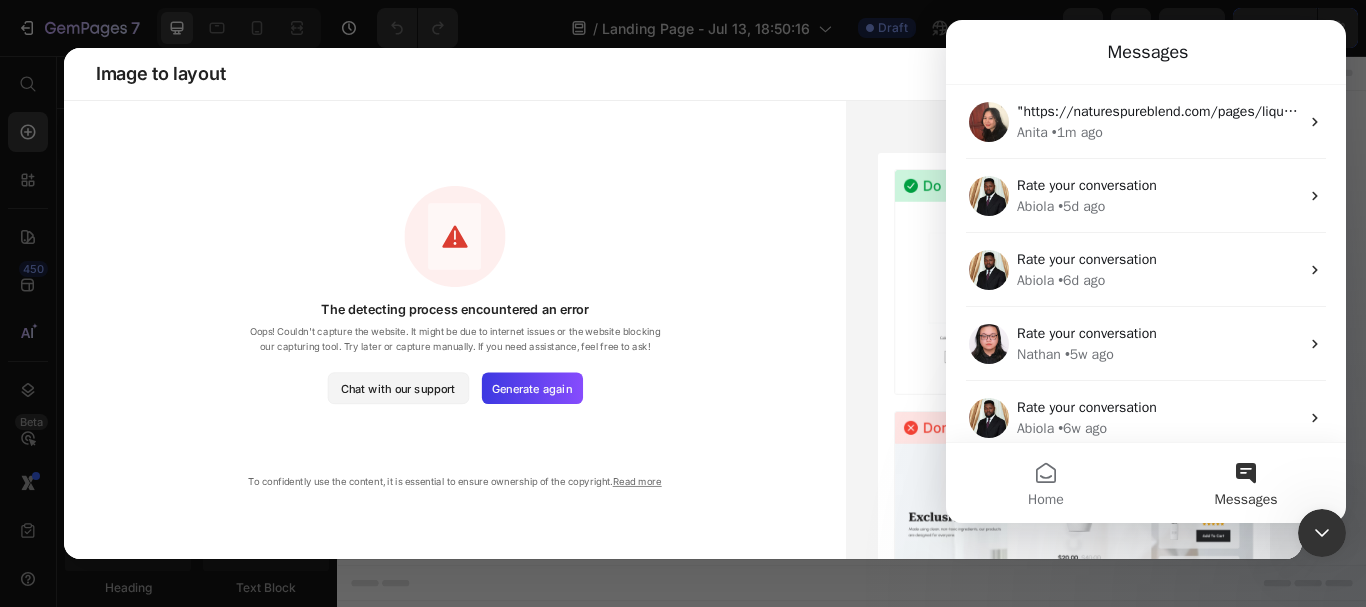 click 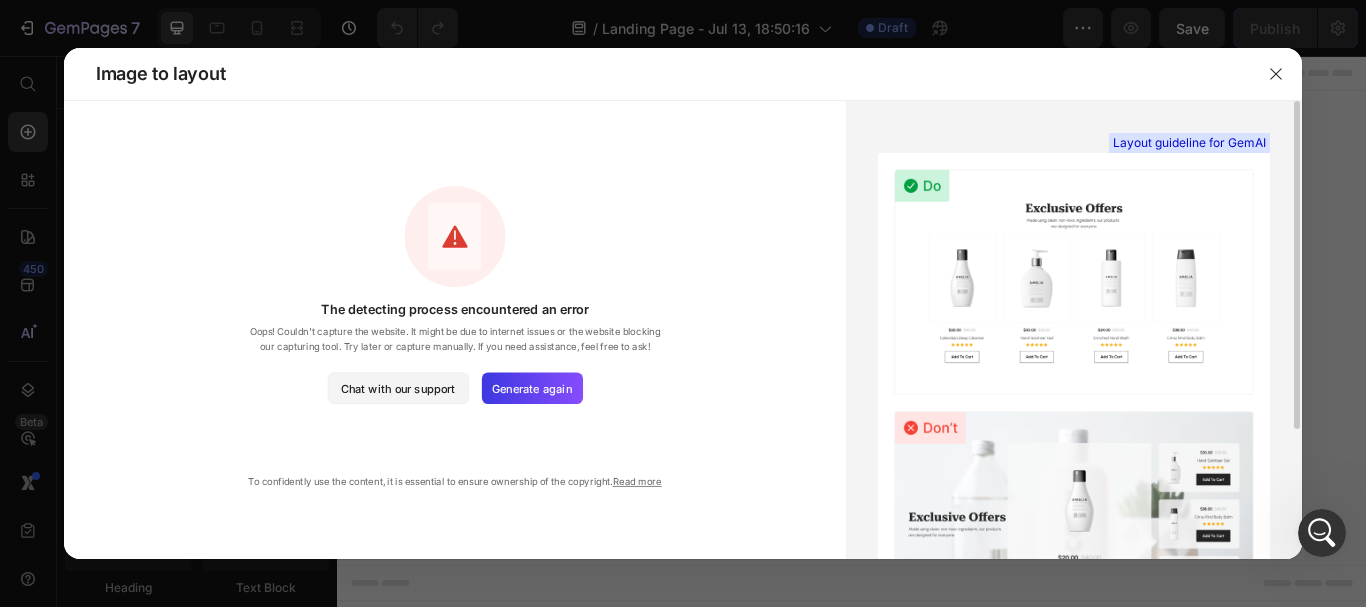 scroll, scrollTop: 0, scrollLeft: 0, axis: both 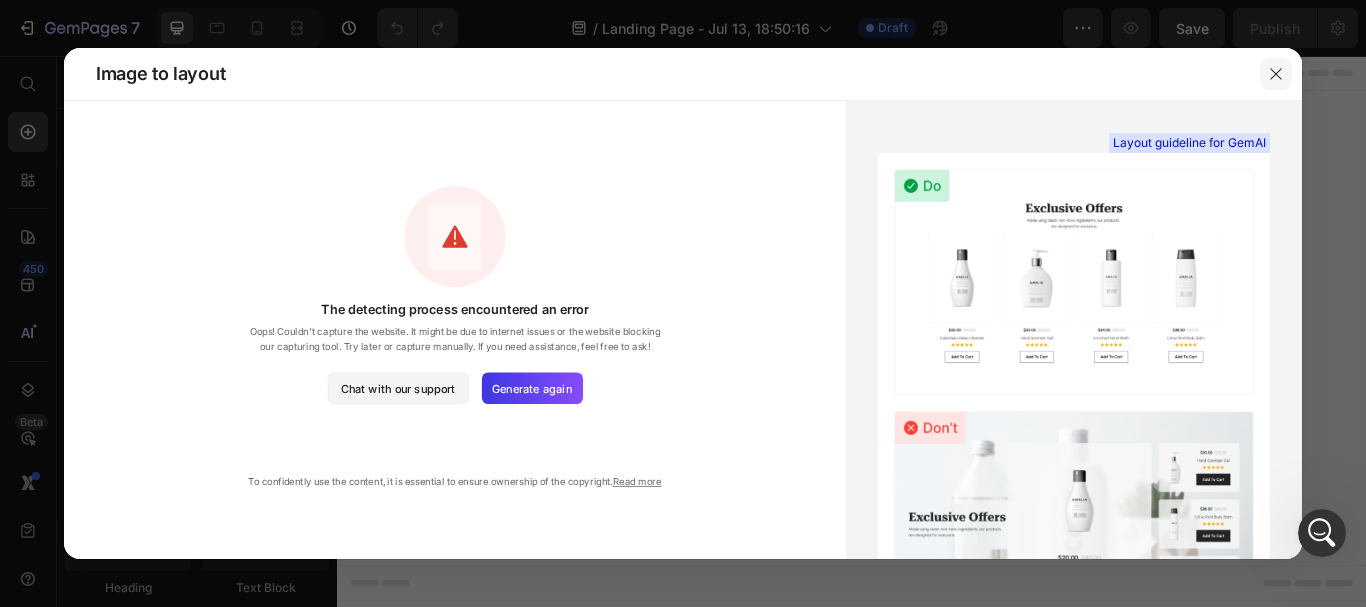 click 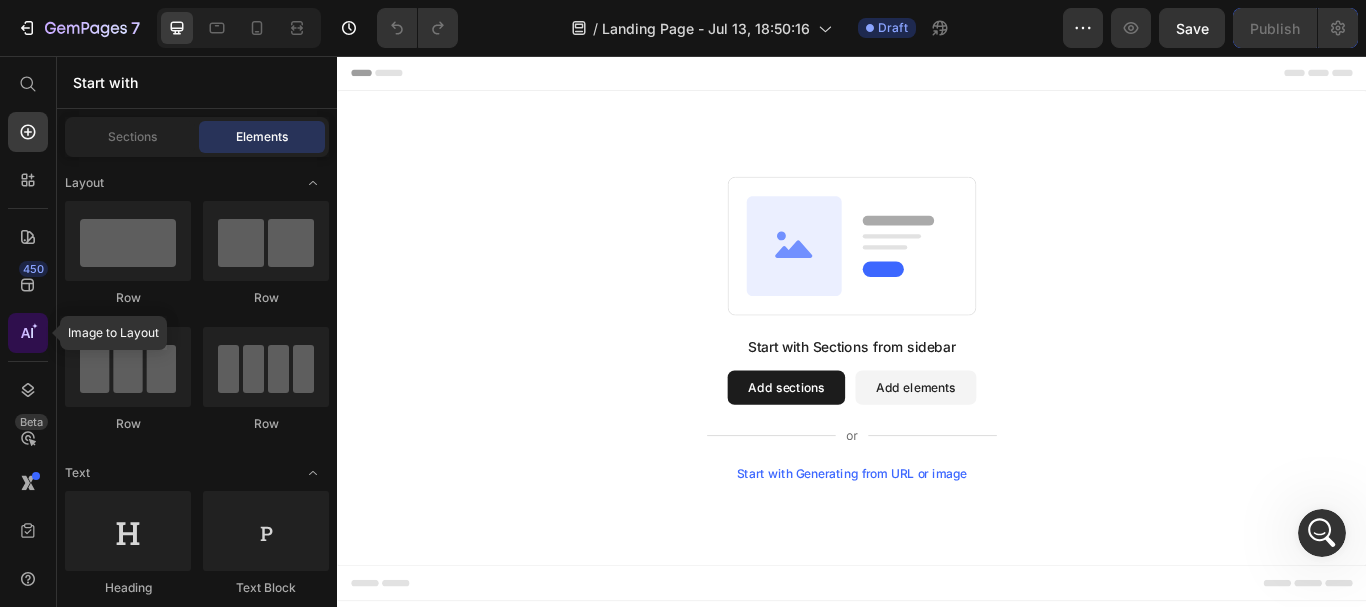 click 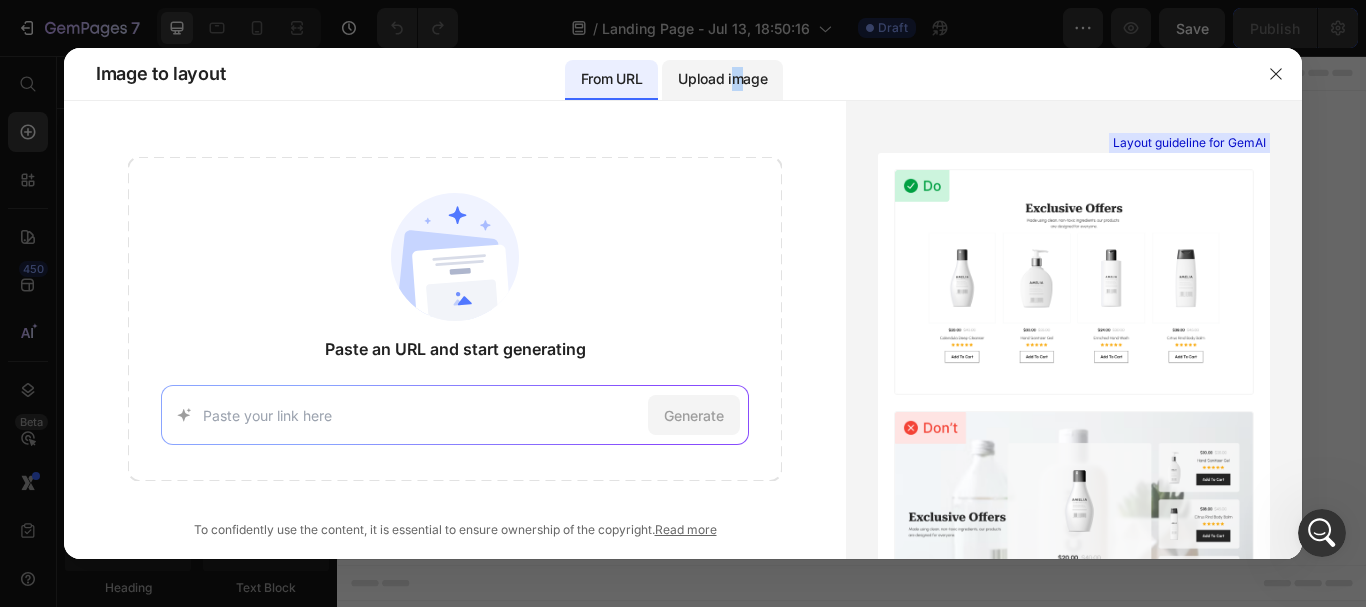 click on "Upload image" at bounding box center (722, 79) 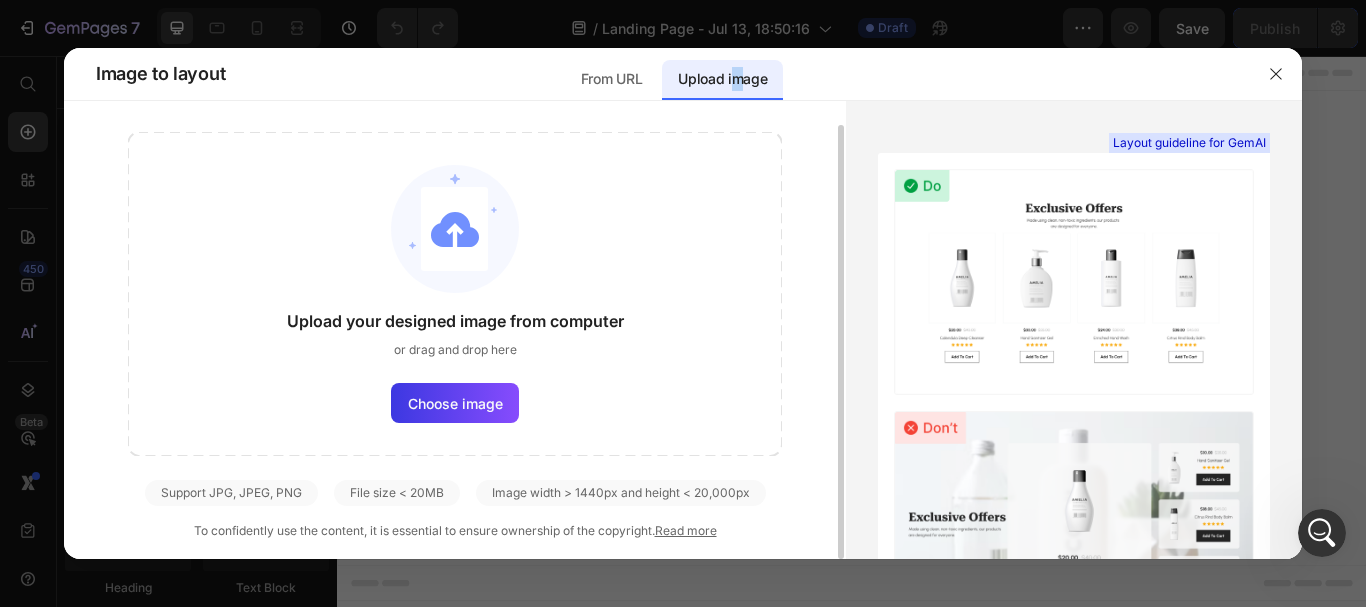 scroll, scrollTop: 0, scrollLeft: 0, axis: both 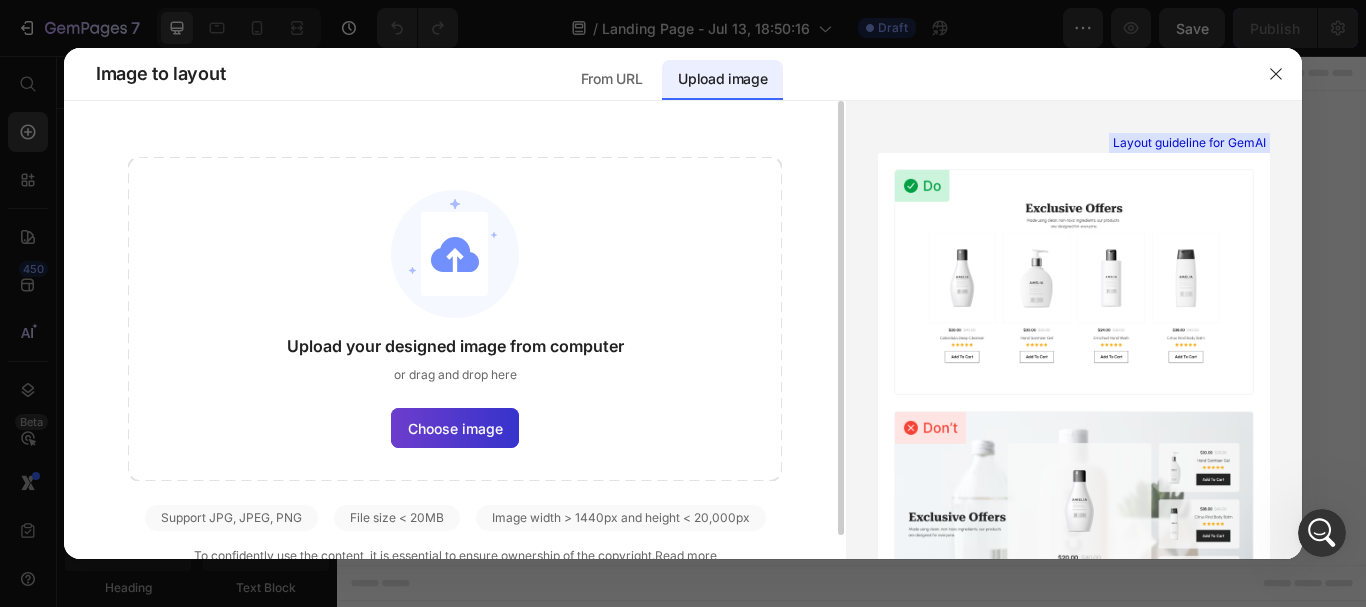click on "Choose image" at bounding box center (455, 428) 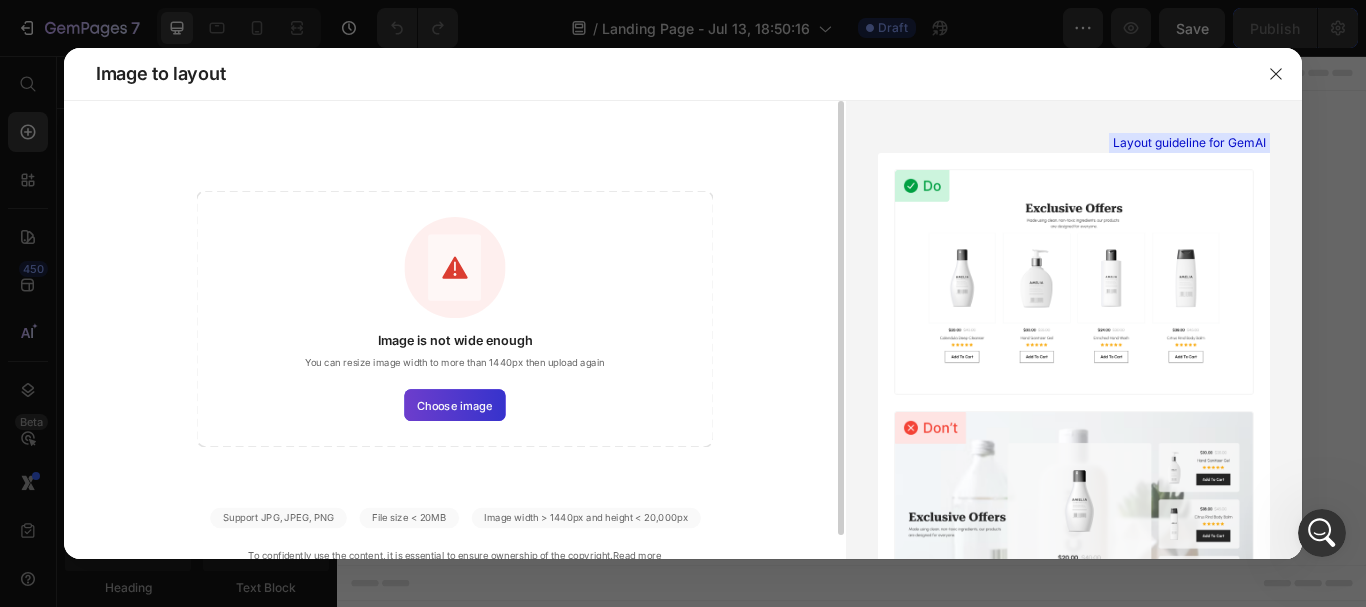 click on "Choose image" 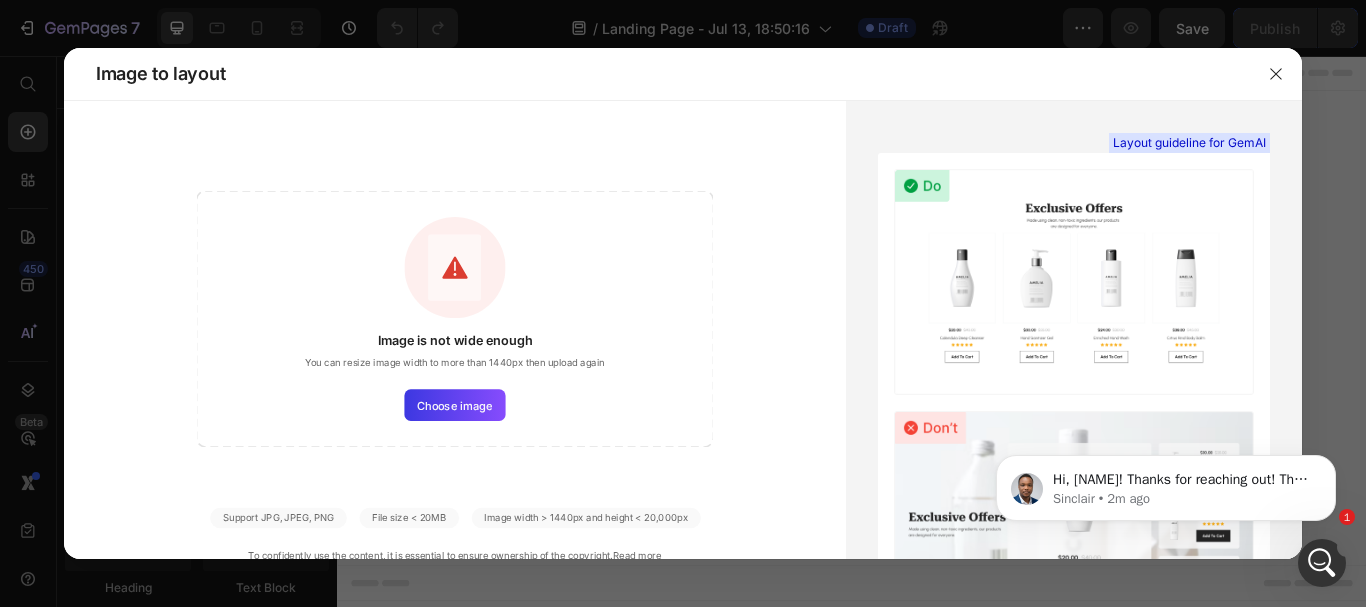 scroll, scrollTop: 0, scrollLeft: 0, axis: both 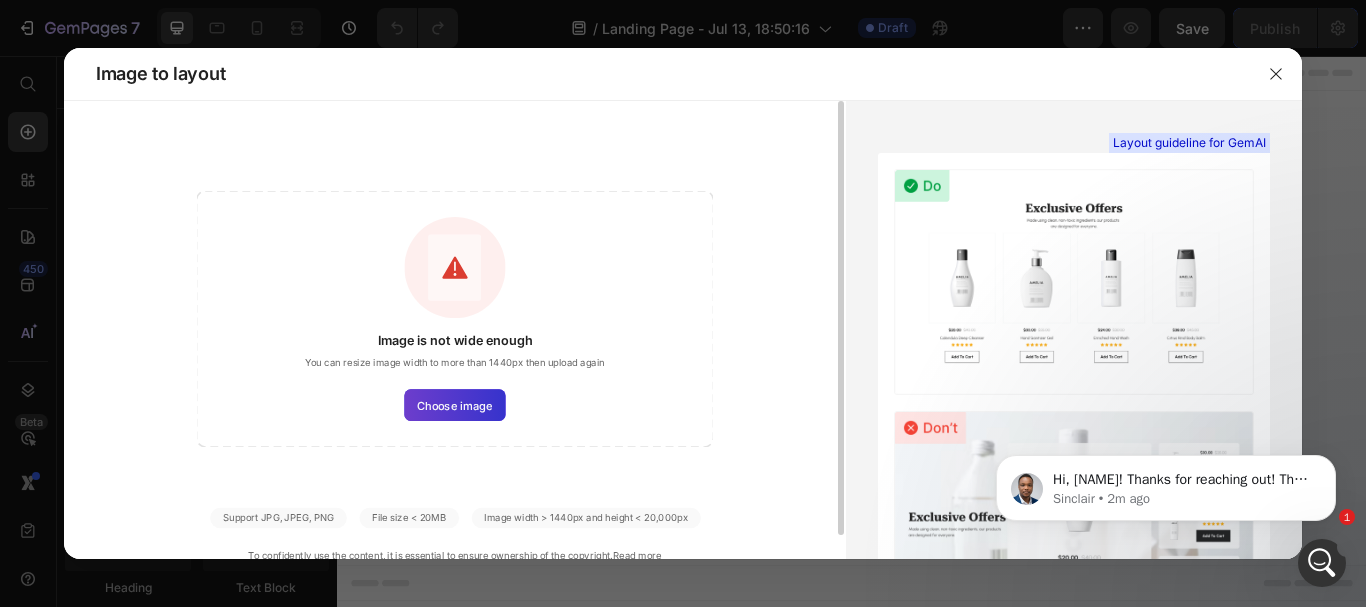 click on "Choose image" at bounding box center (454, 405) 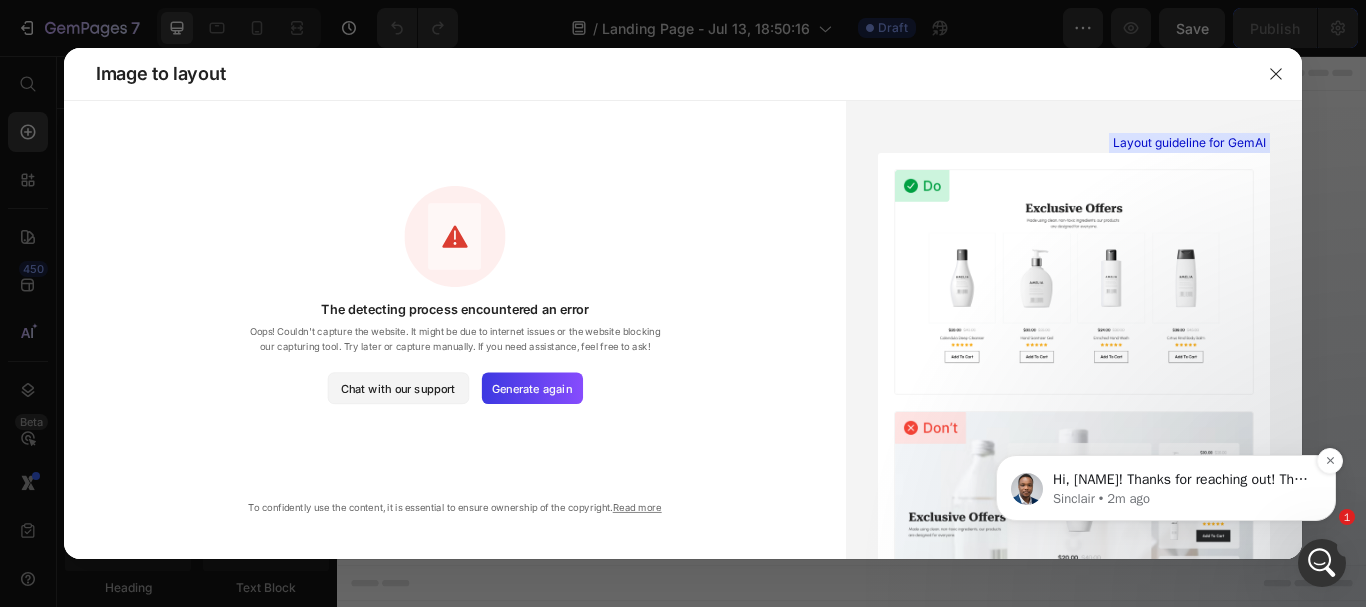 click on "Sinclair • 2m ago" at bounding box center [1182, 499] 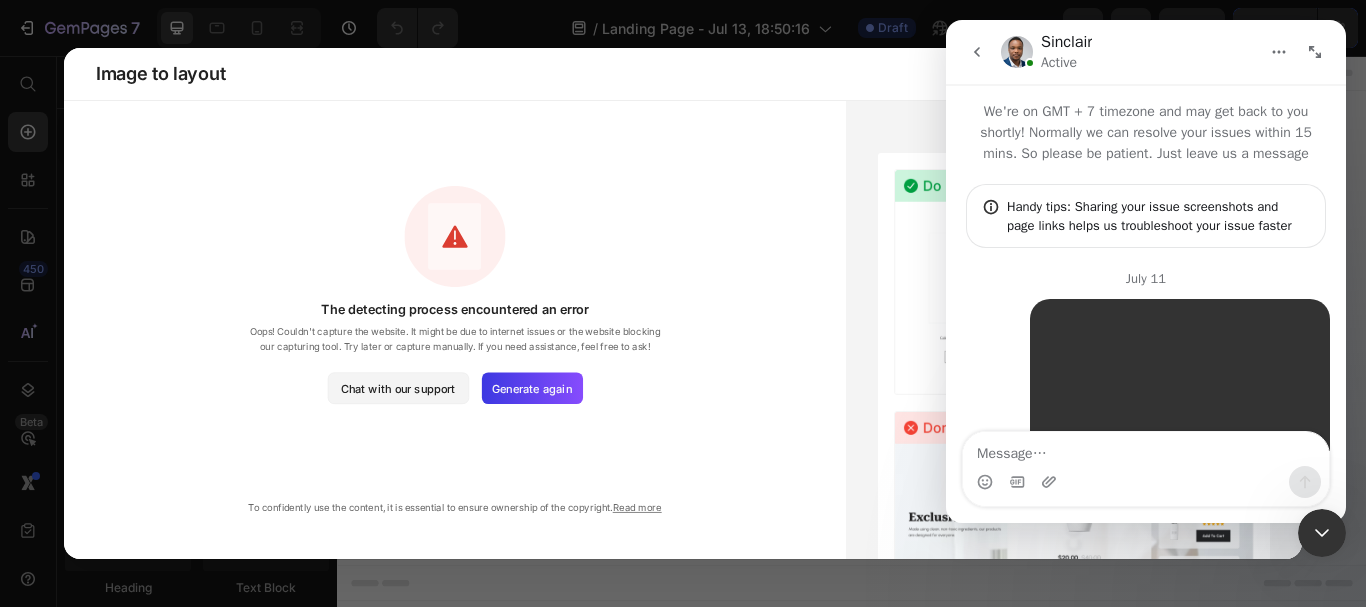 scroll, scrollTop: 3, scrollLeft: 0, axis: vertical 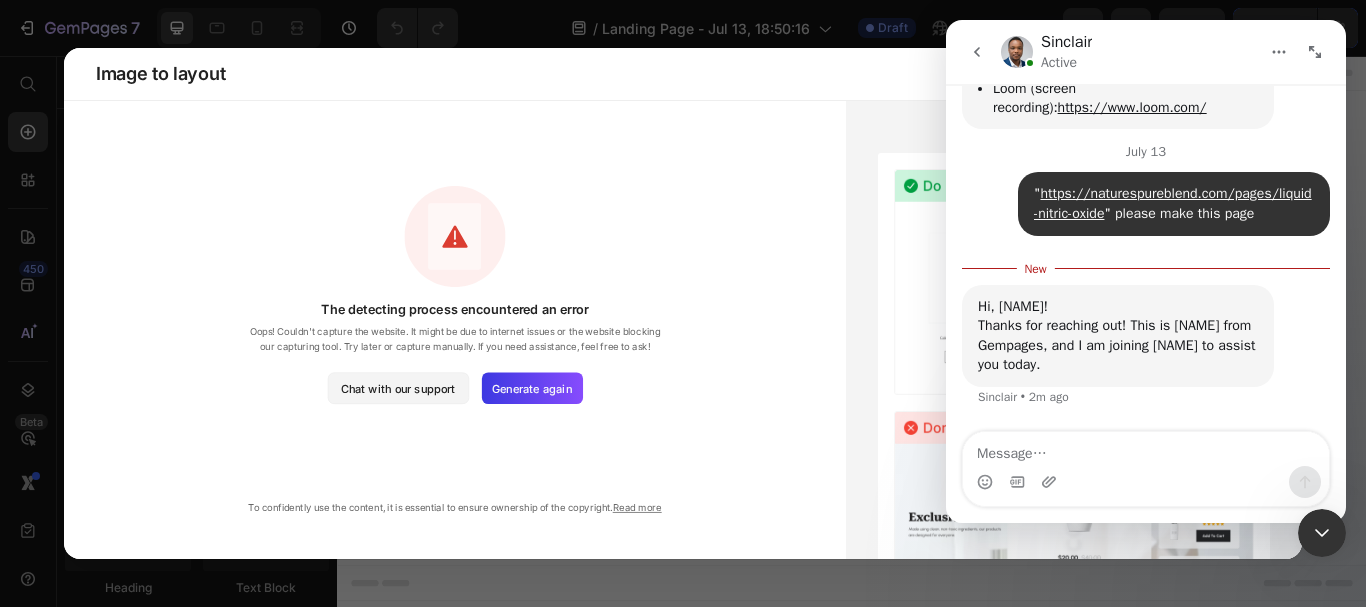 click at bounding box center (1146, 449) 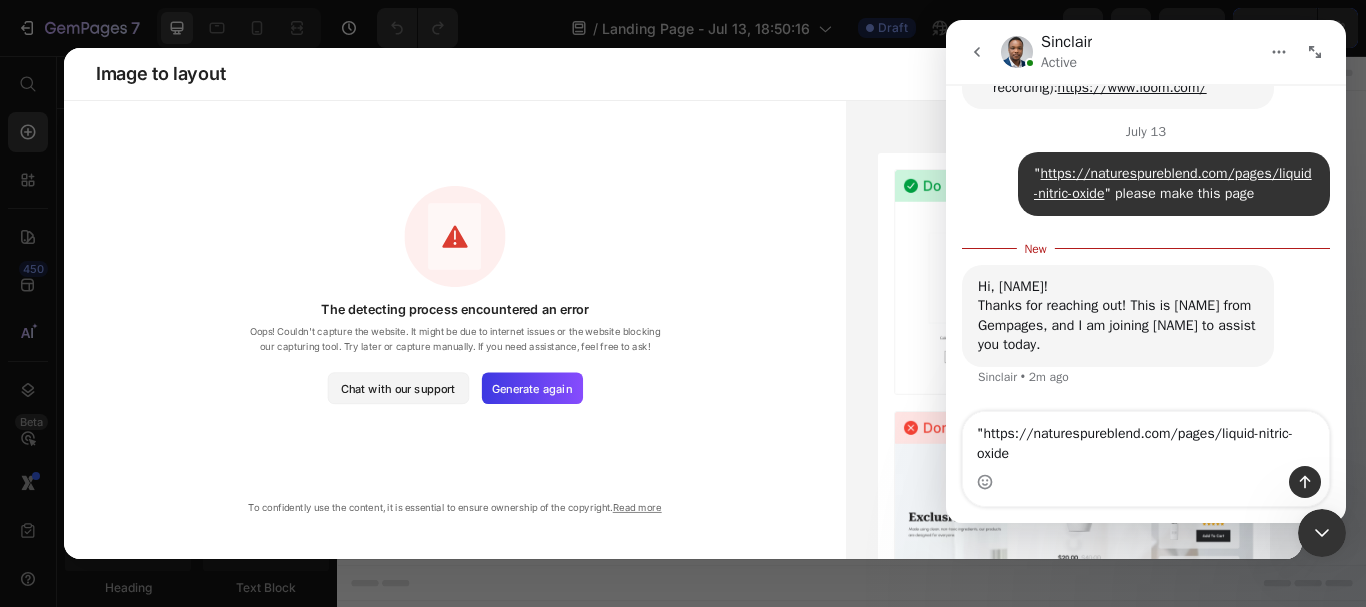 scroll, scrollTop: 1318, scrollLeft: 0, axis: vertical 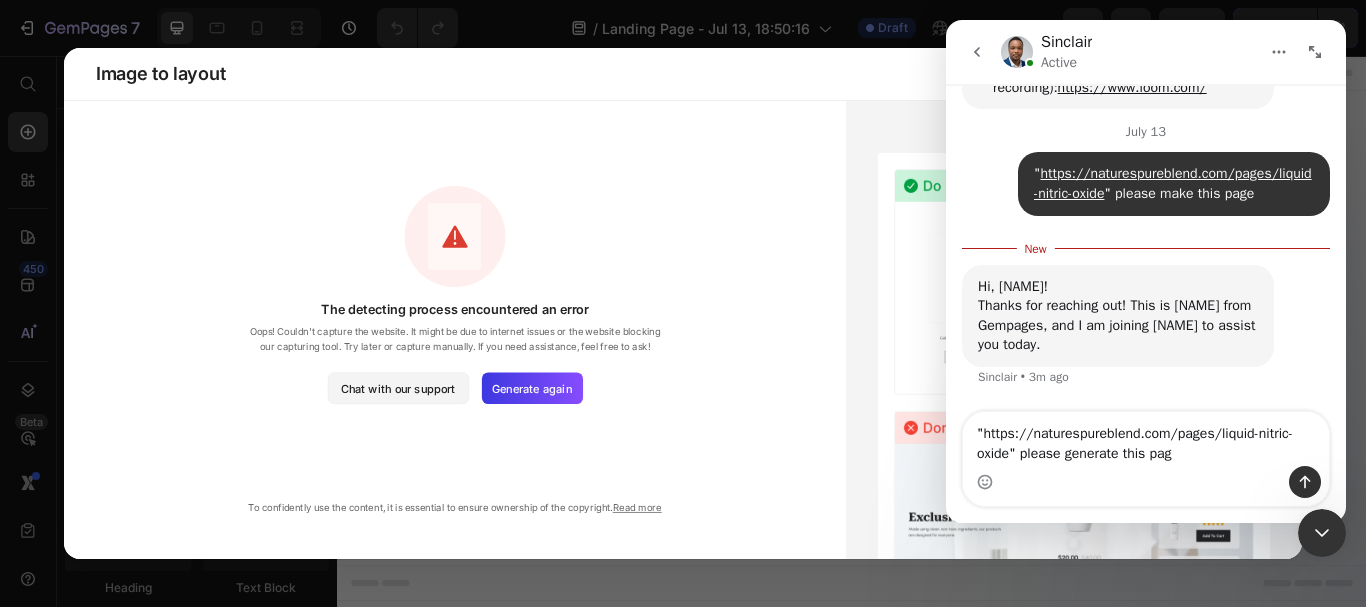 type on ""https://naturespureblend.com/pages/liquid-nitric-oxide" please generate this page" 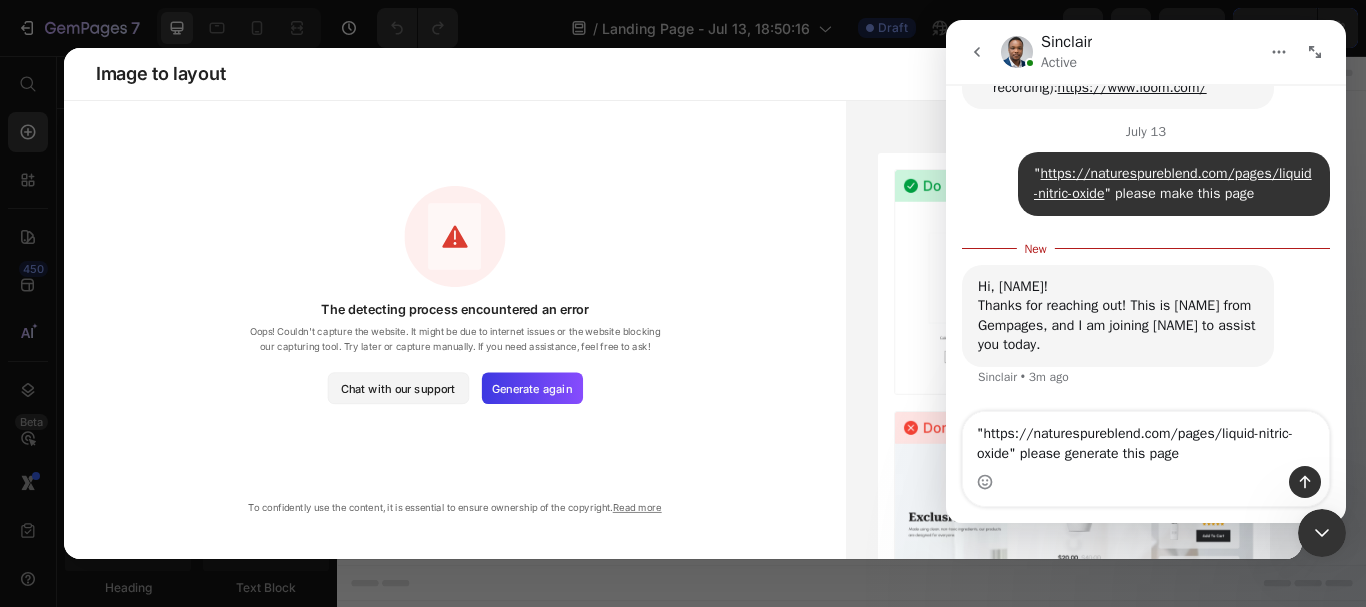 type 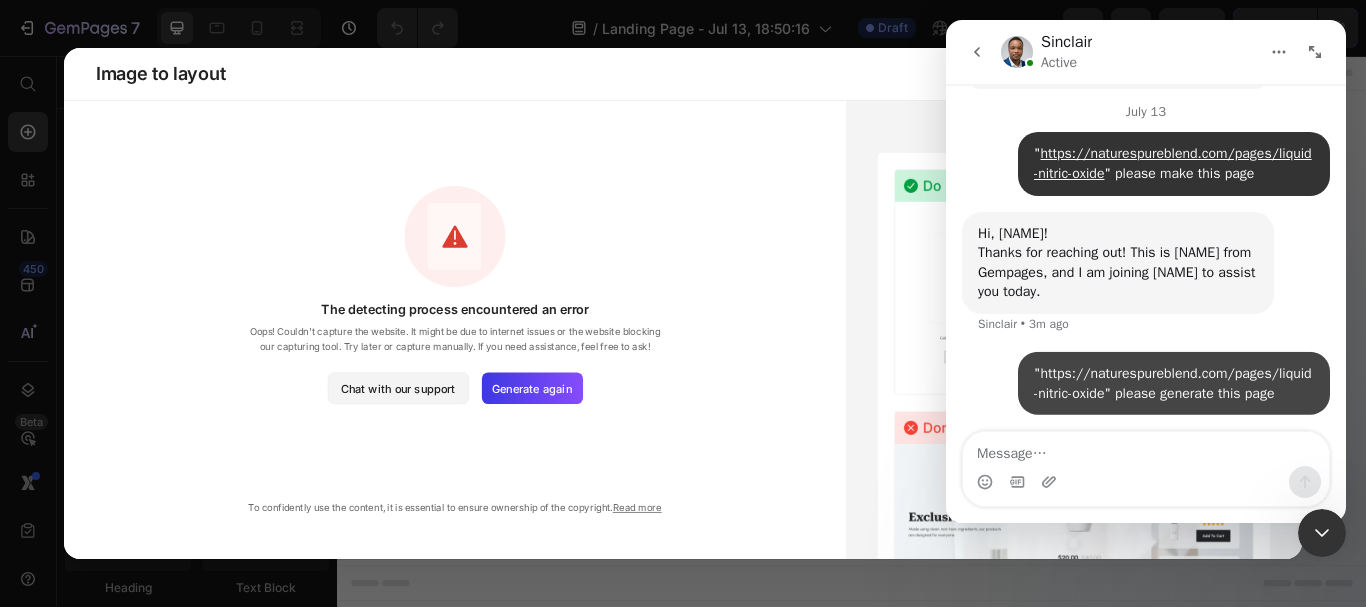 scroll, scrollTop: 1344, scrollLeft: 0, axis: vertical 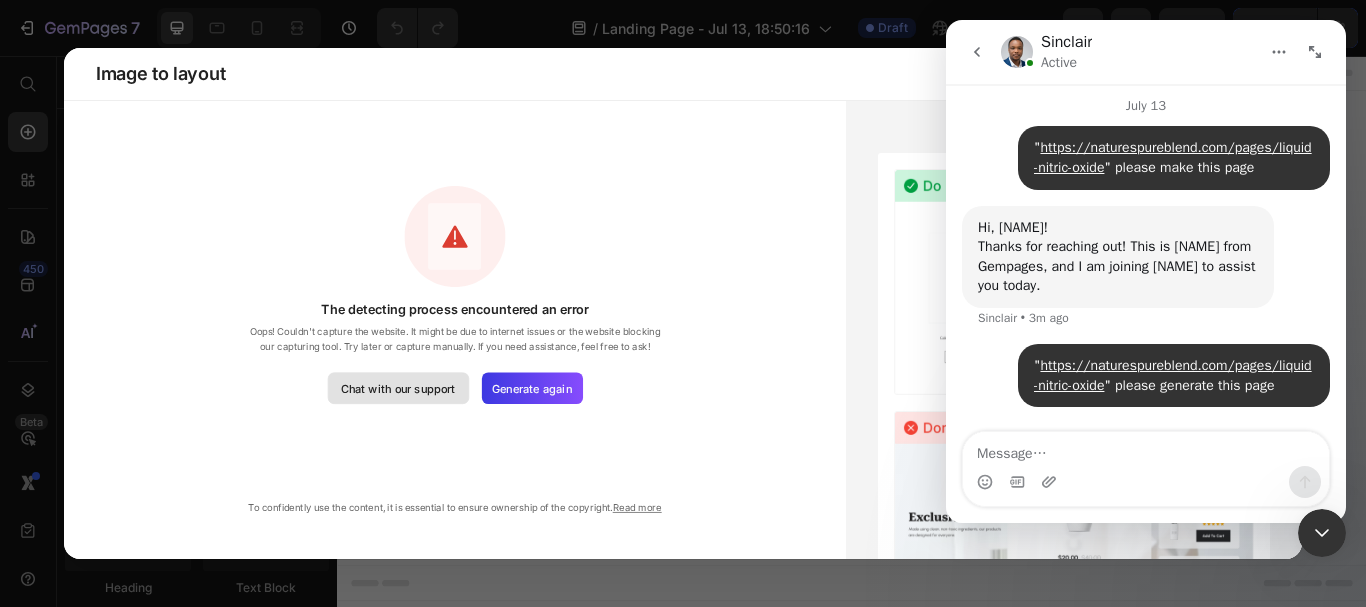 click on "Chat with our support" at bounding box center (398, 388) 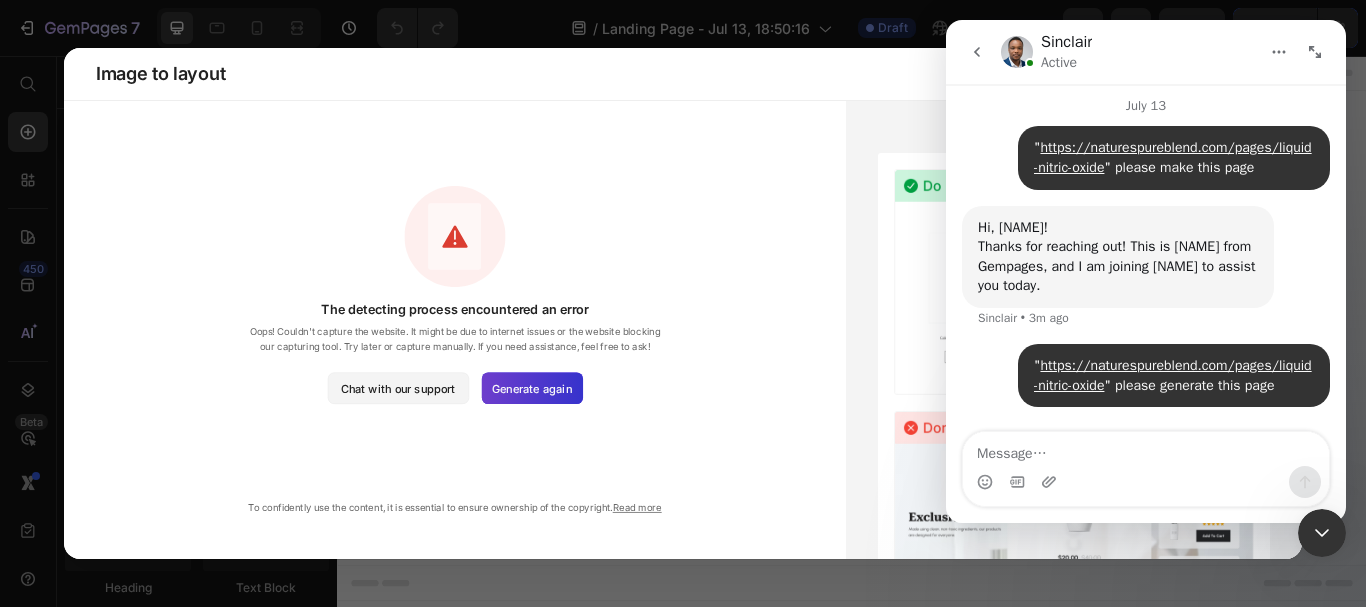 click on "Generate again" at bounding box center (532, 388) 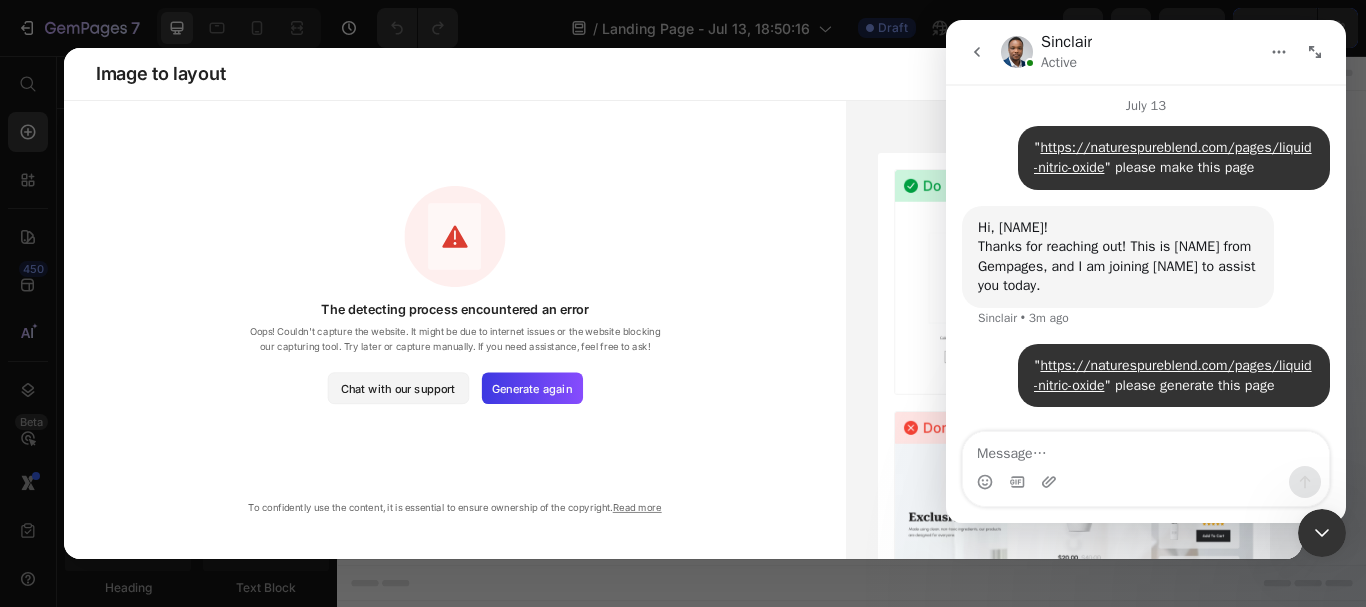 click 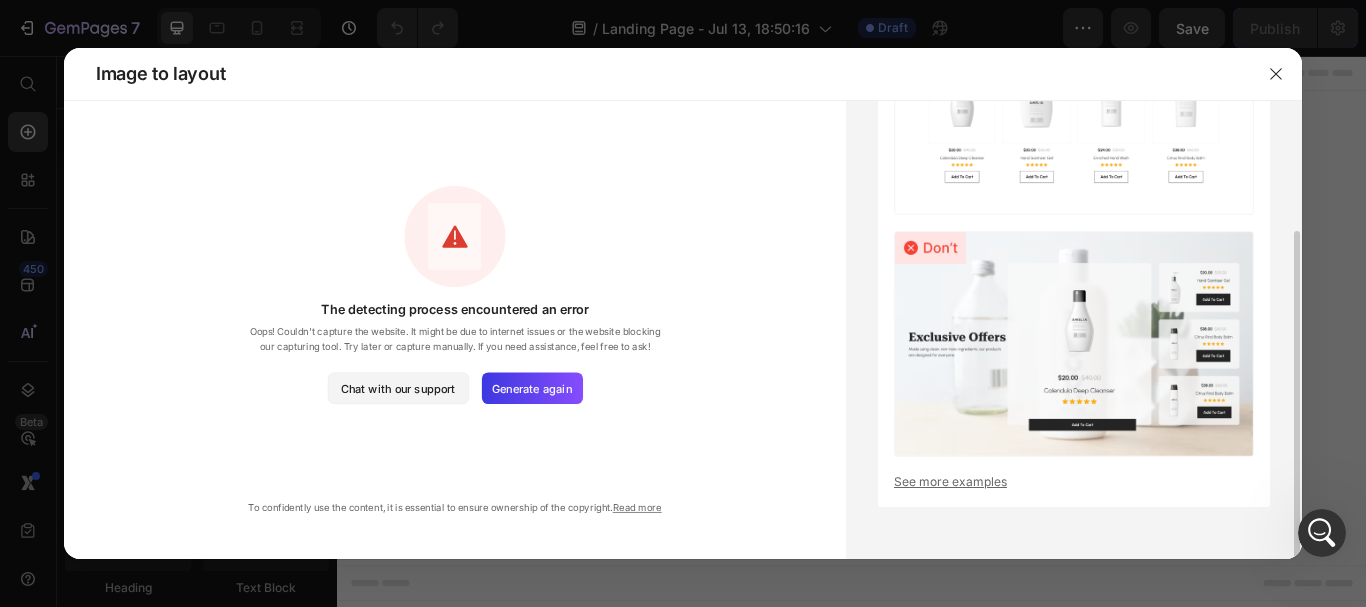 scroll, scrollTop: 0, scrollLeft: 0, axis: both 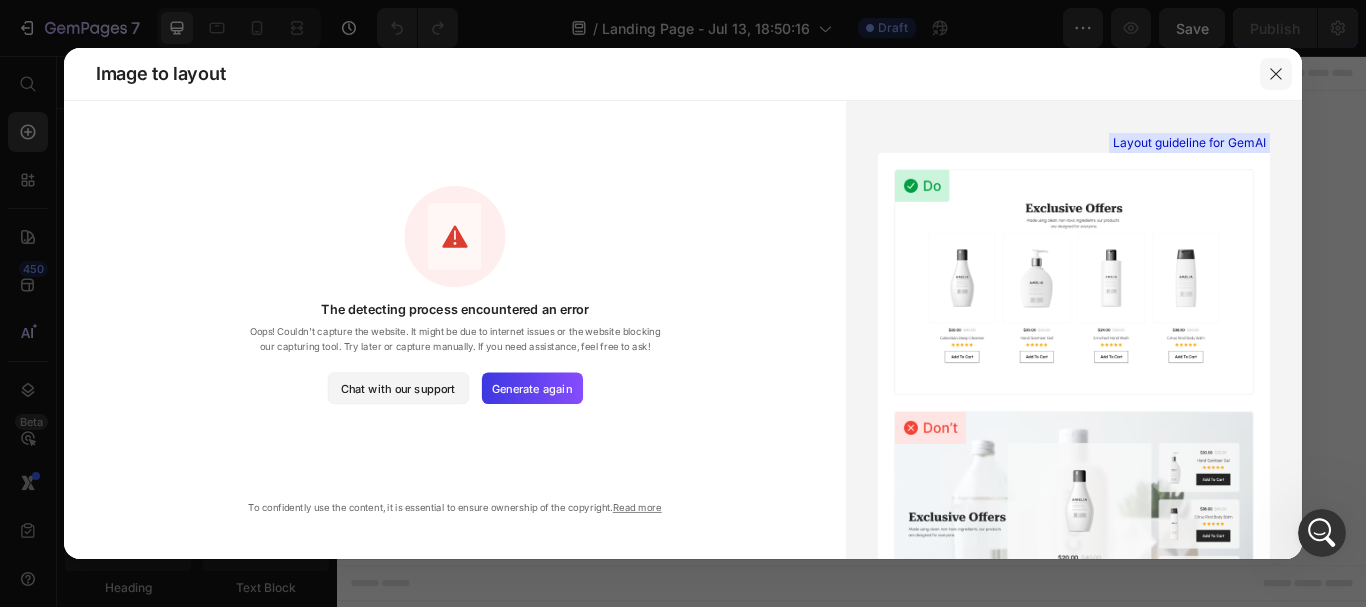 click 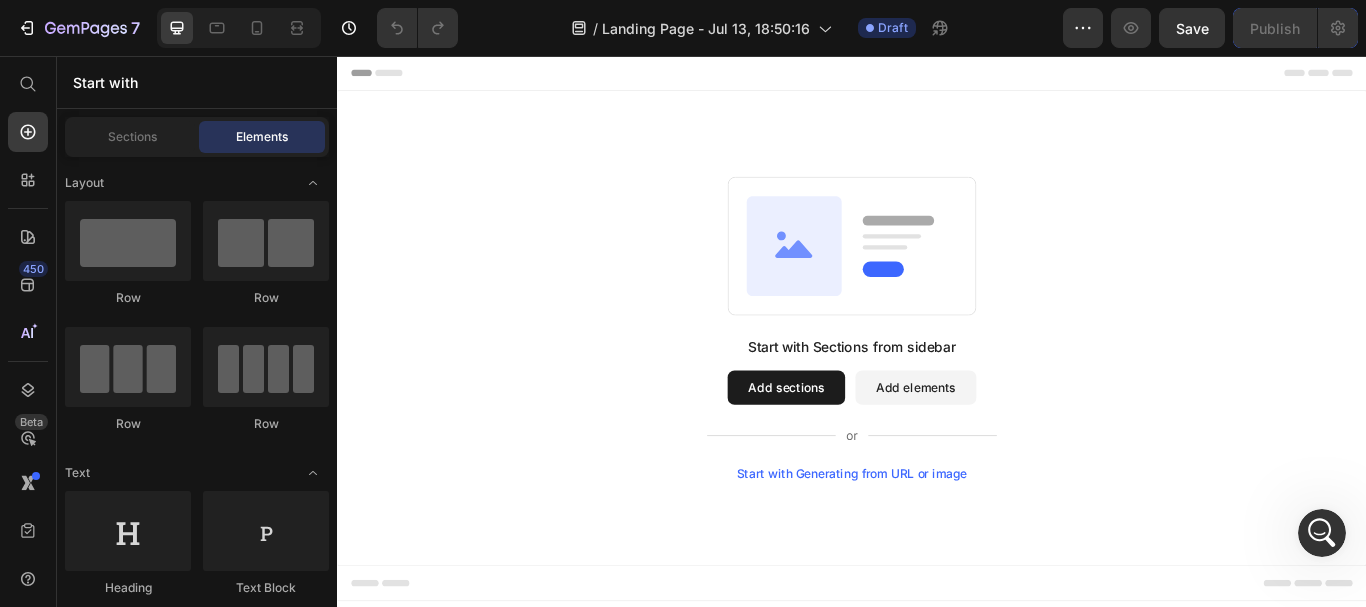 scroll, scrollTop: 1421, scrollLeft: 0, axis: vertical 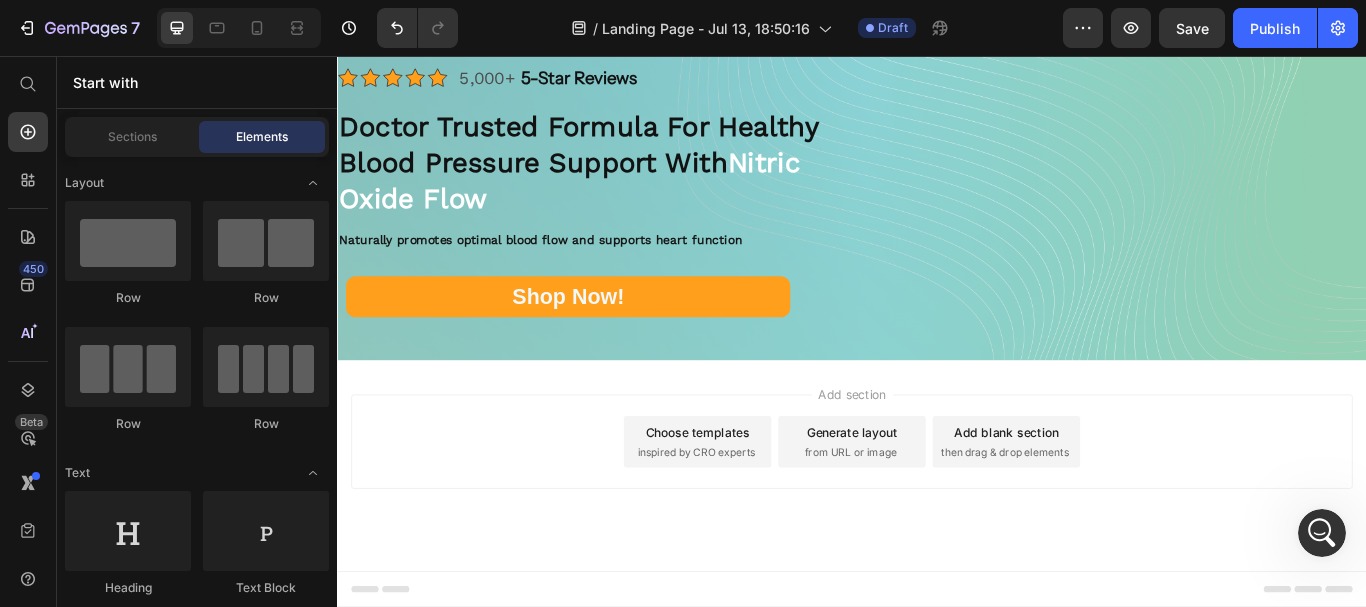 click on "Add section Choose templates inspired by CRO experts Generate layout from URL or image Add blank section then drag & drop elements" at bounding box center [937, 506] 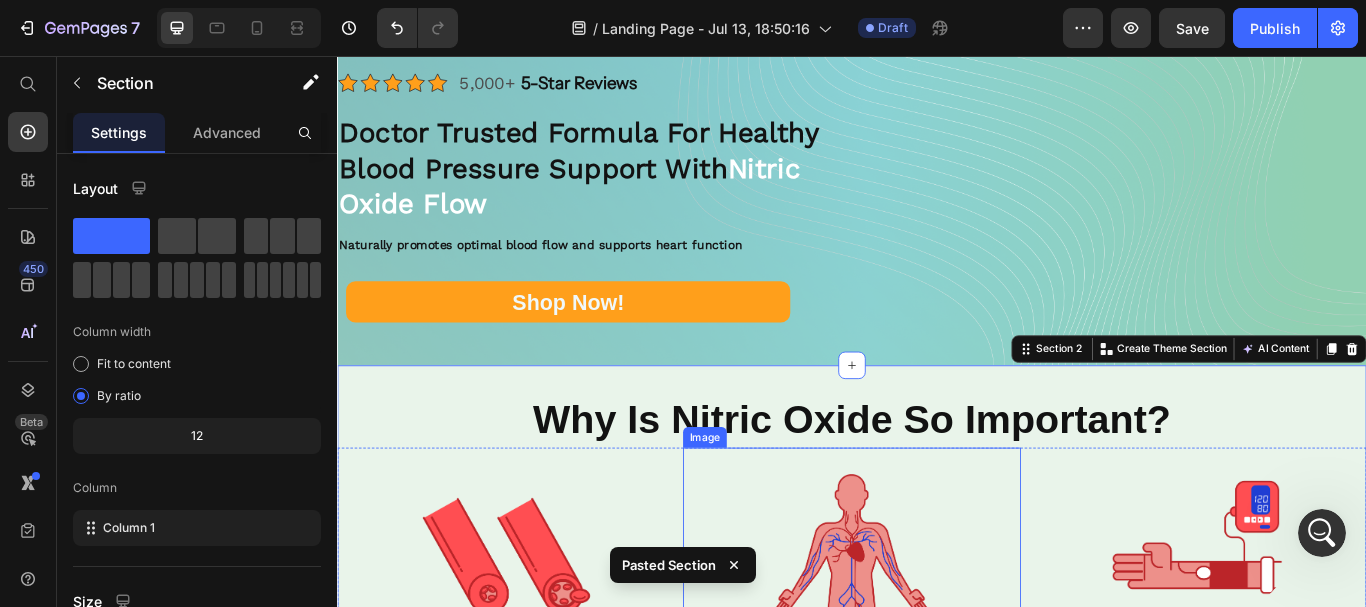 scroll, scrollTop: 200, scrollLeft: 0, axis: vertical 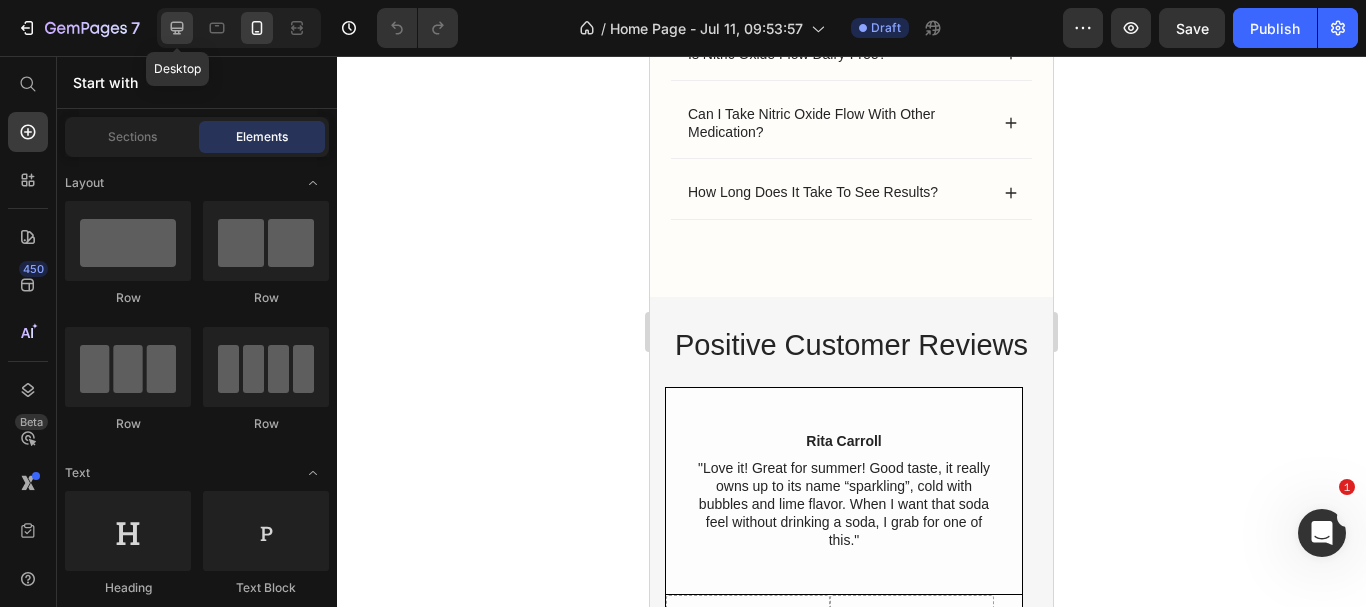 click 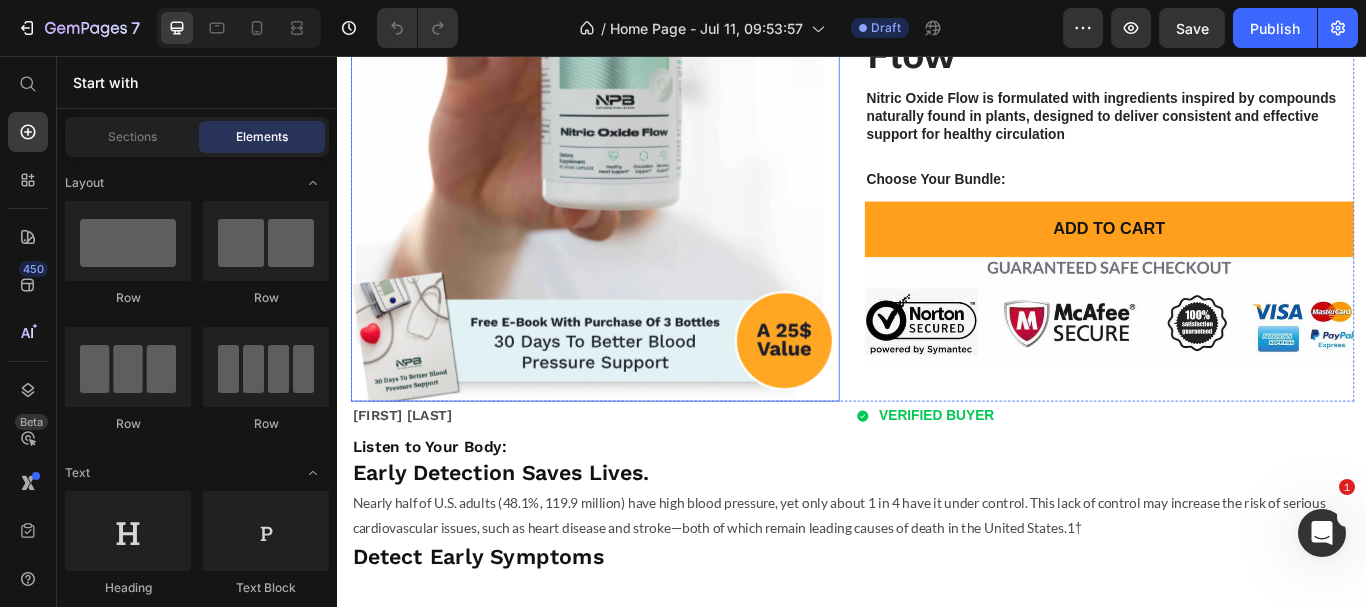 scroll, scrollTop: 3653, scrollLeft: 0, axis: vertical 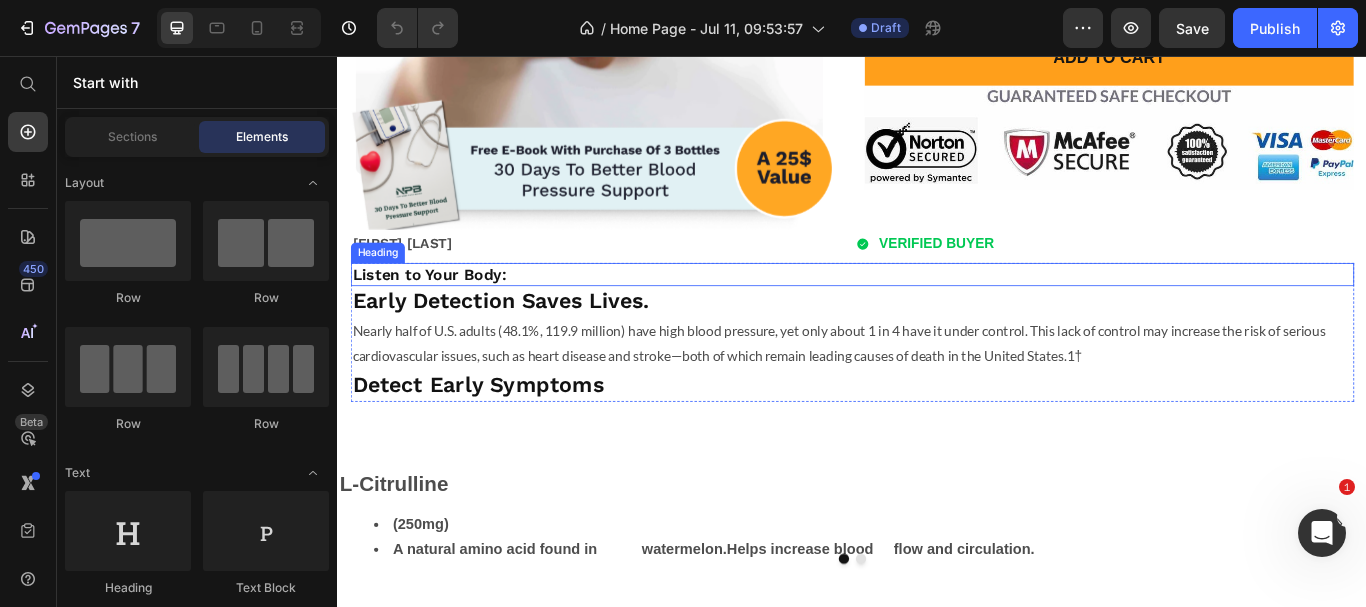 click on "Listen to Your Body:" at bounding box center (937, 311) 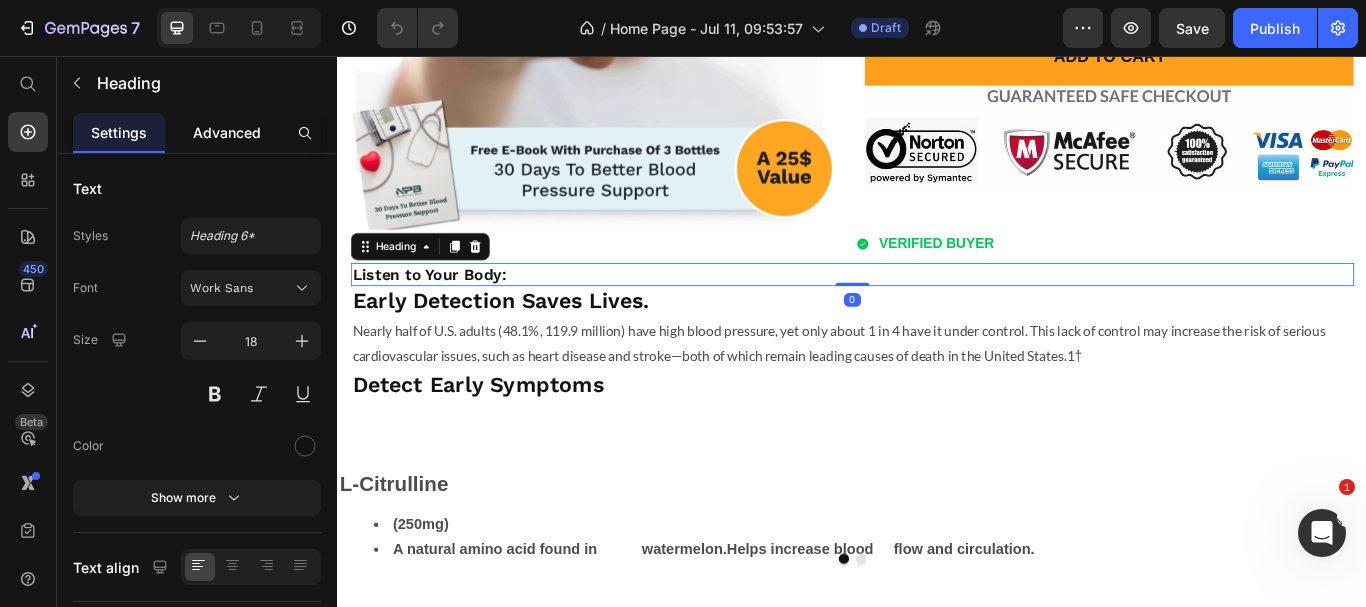 click on "Advanced" at bounding box center (227, 132) 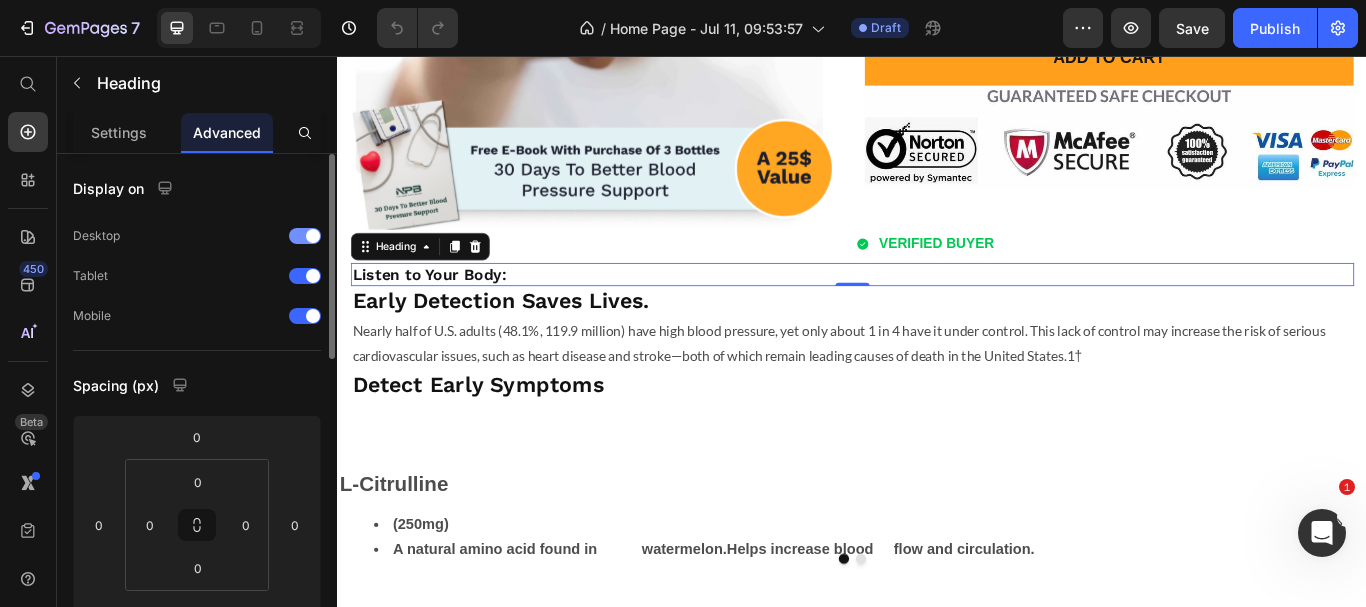 click at bounding box center (313, 236) 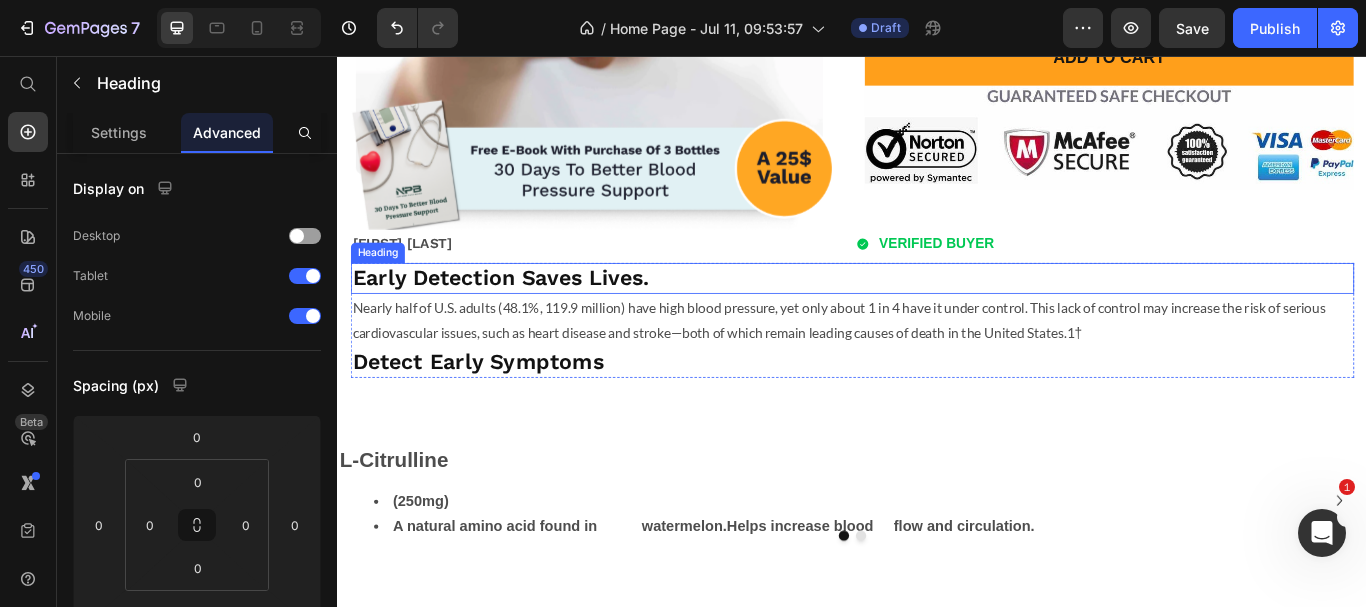 click on "Early Detection Saves Lives." at bounding box center [527, 315] 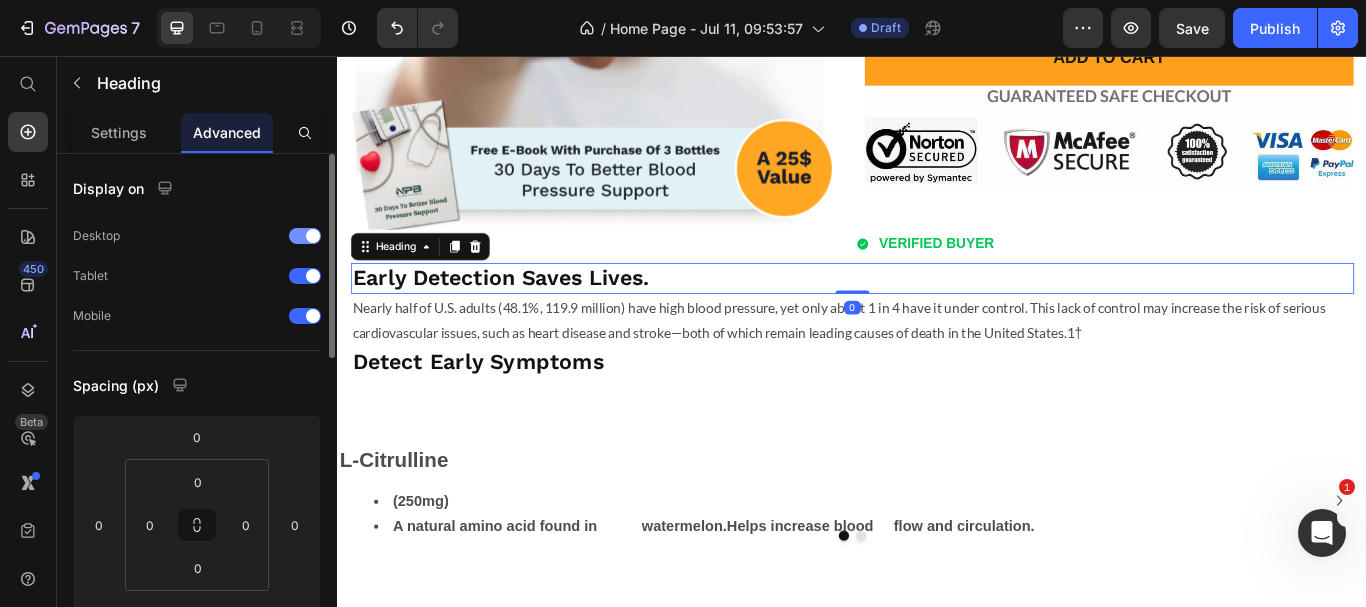 click at bounding box center [313, 236] 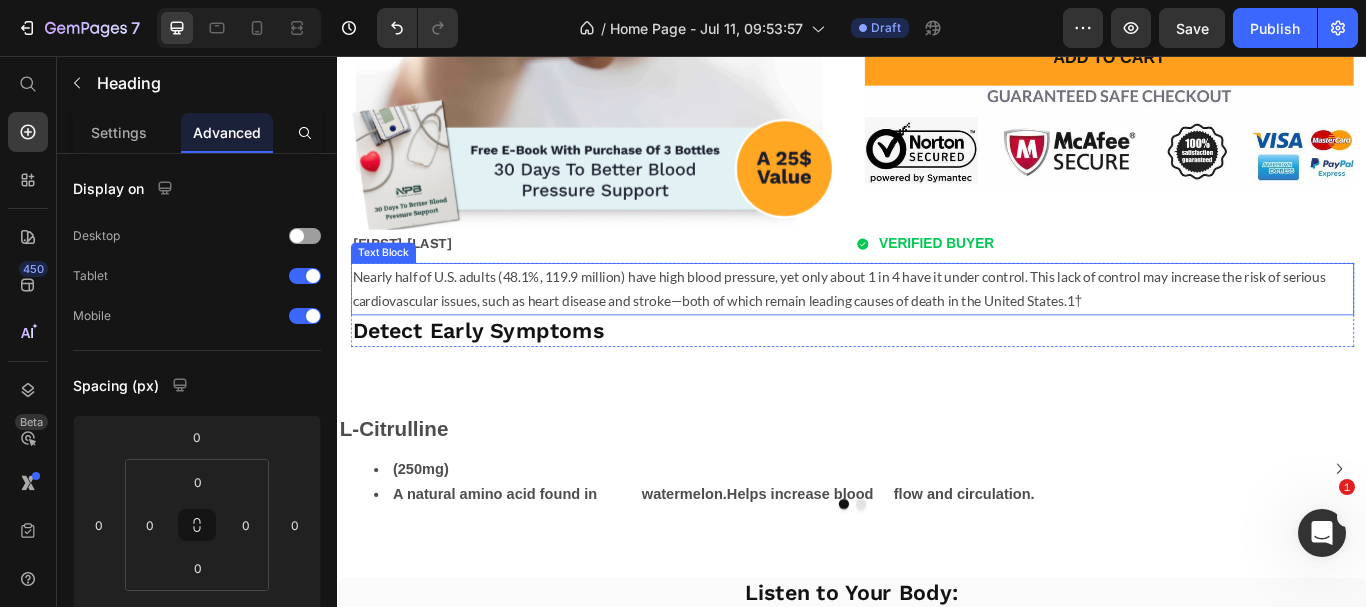 click on "Nearly half of U.S. adults (48.1%, 119.9 million) have high blood pressure, yet only about 1 in 4 have it under control. This lack of control may increase the risk of serious cardiovascular issues, such as heart disease and stroke—both of which remain leading causes of death in the United States. 1 †" at bounding box center [937, 329] 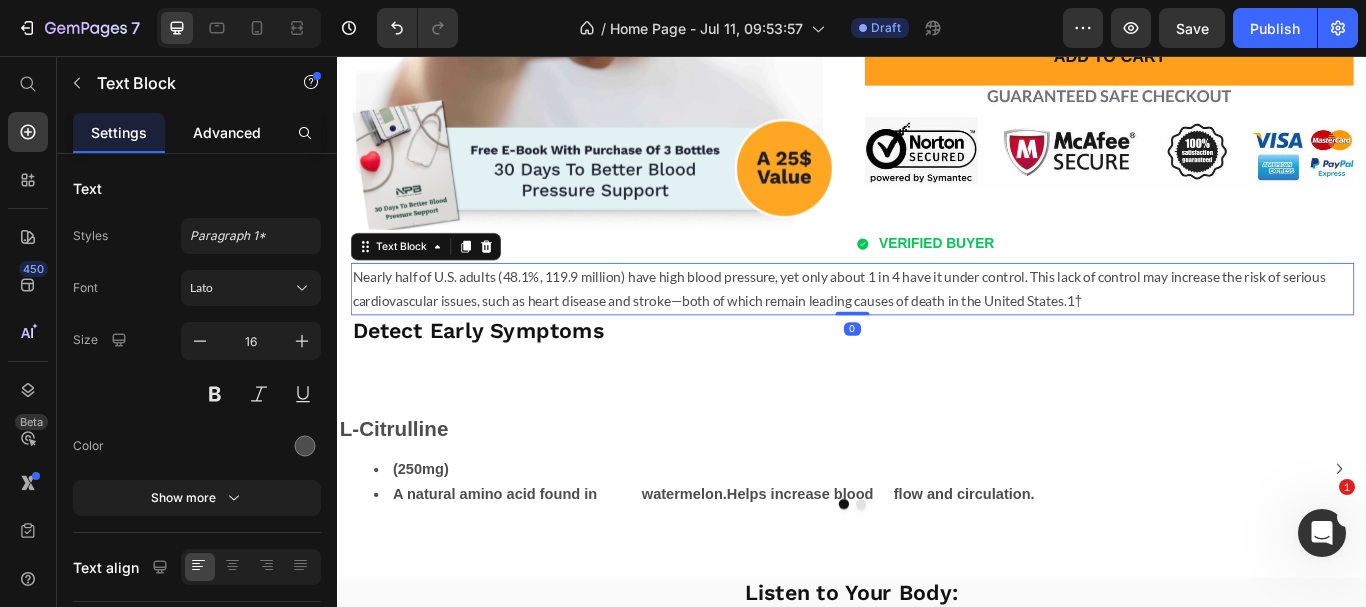 click on "Advanced" at bounding box center [227, 132] 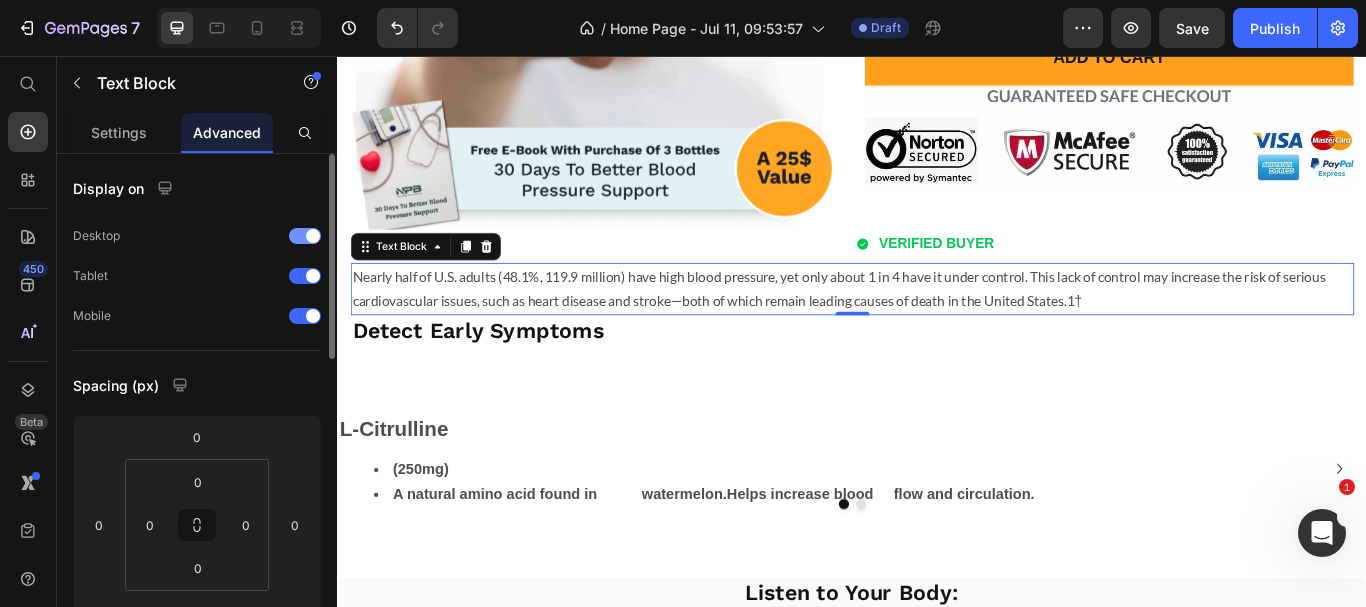 click at bounding box center (305, 236) 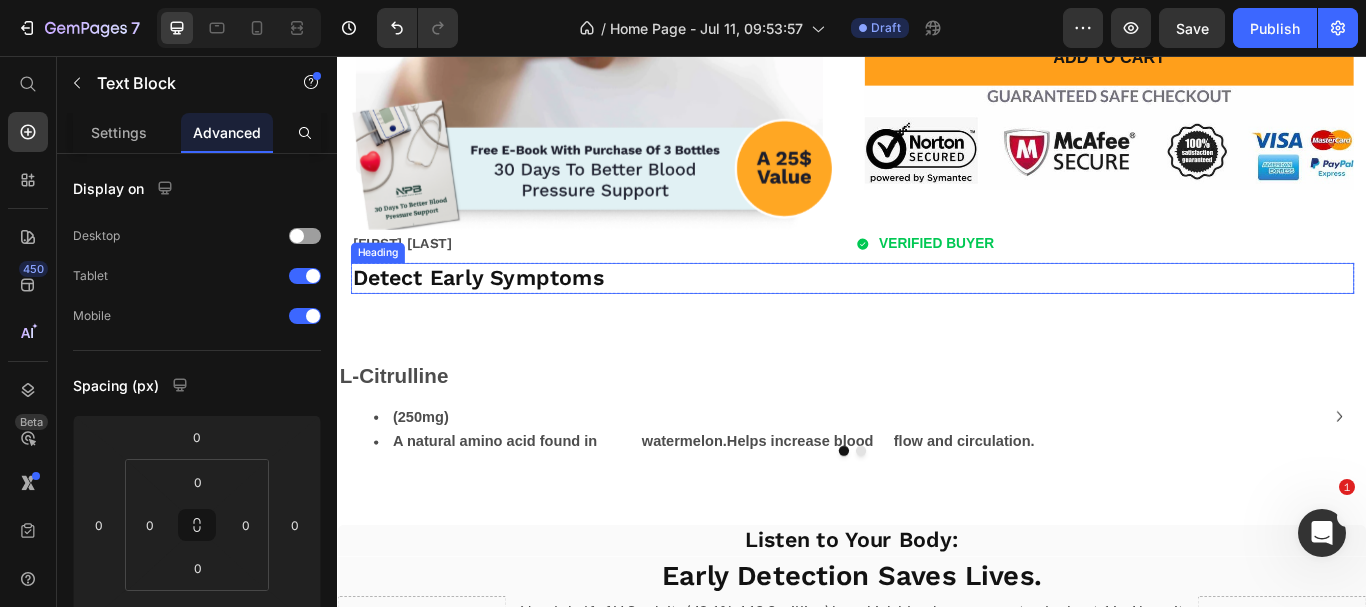 click on "Detect Early Symptoms" at bounding box center [500, 315] 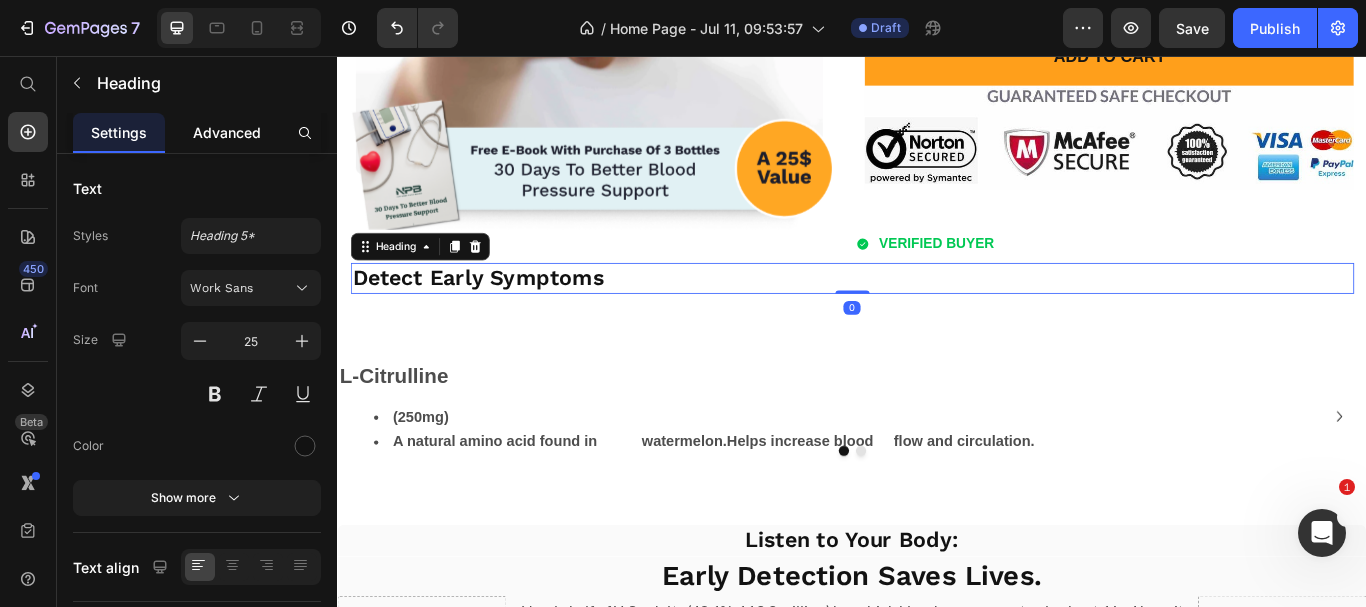 click on "Advanced" at bounding box center [227, 132] 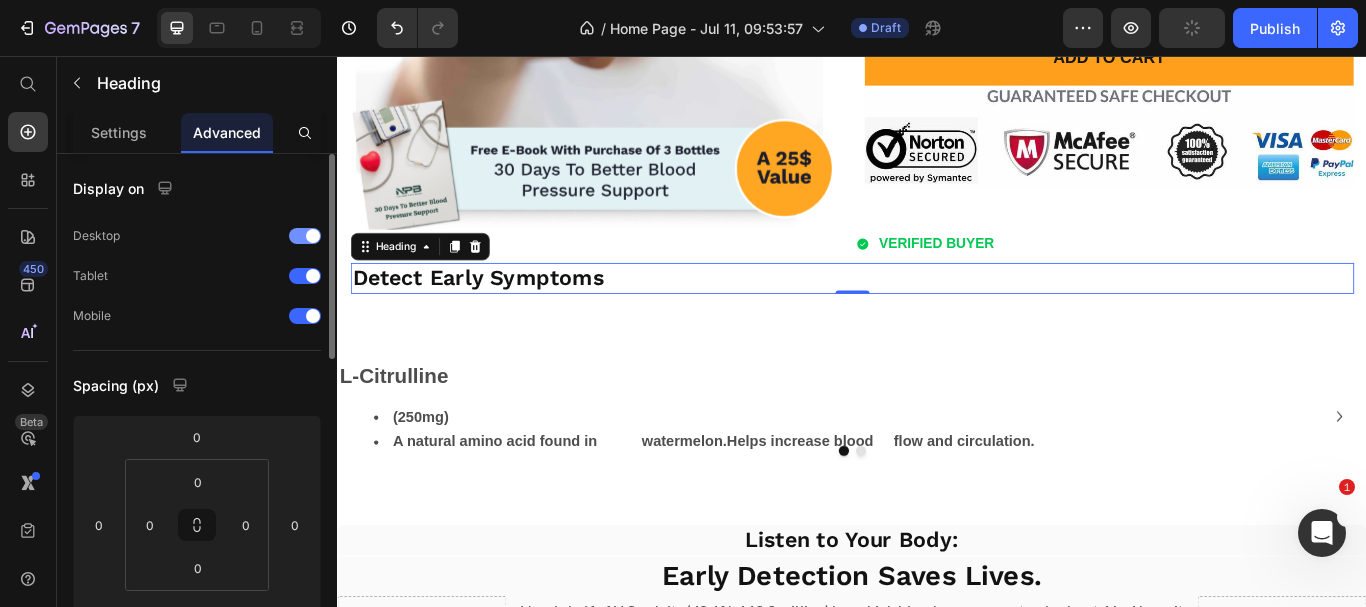click on "Desktop" at bounding box center (197, 236) 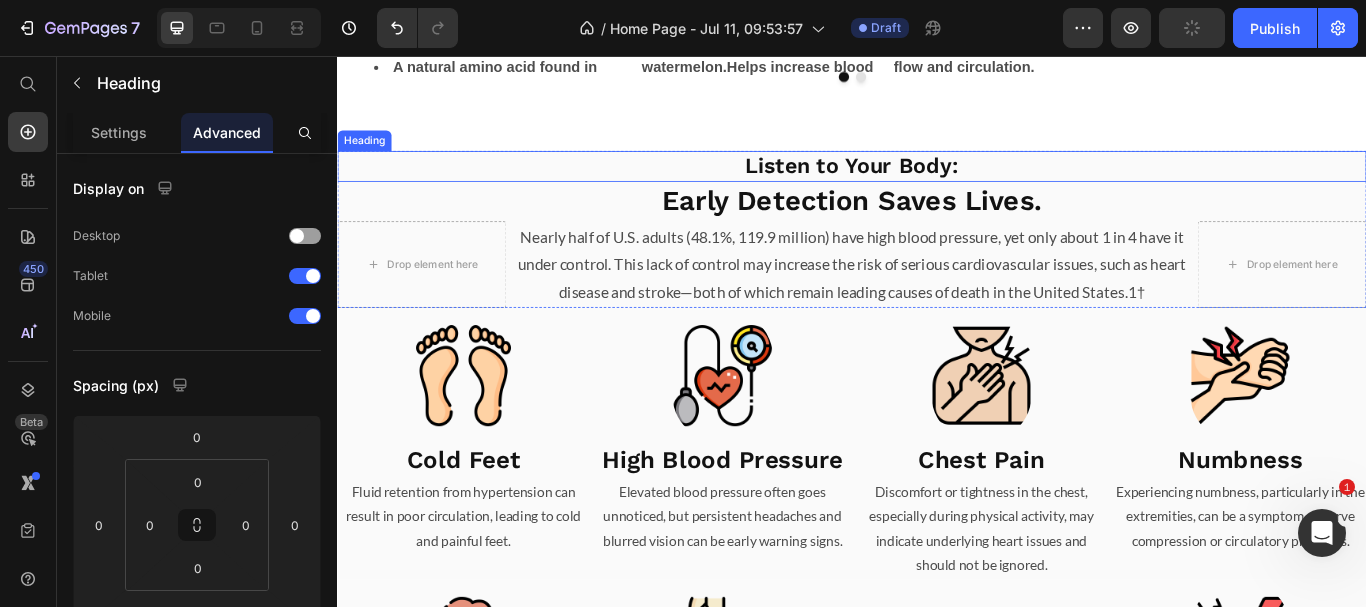 scroll, scrollTop: 3853, scrollLeft: 0, axis: vertical 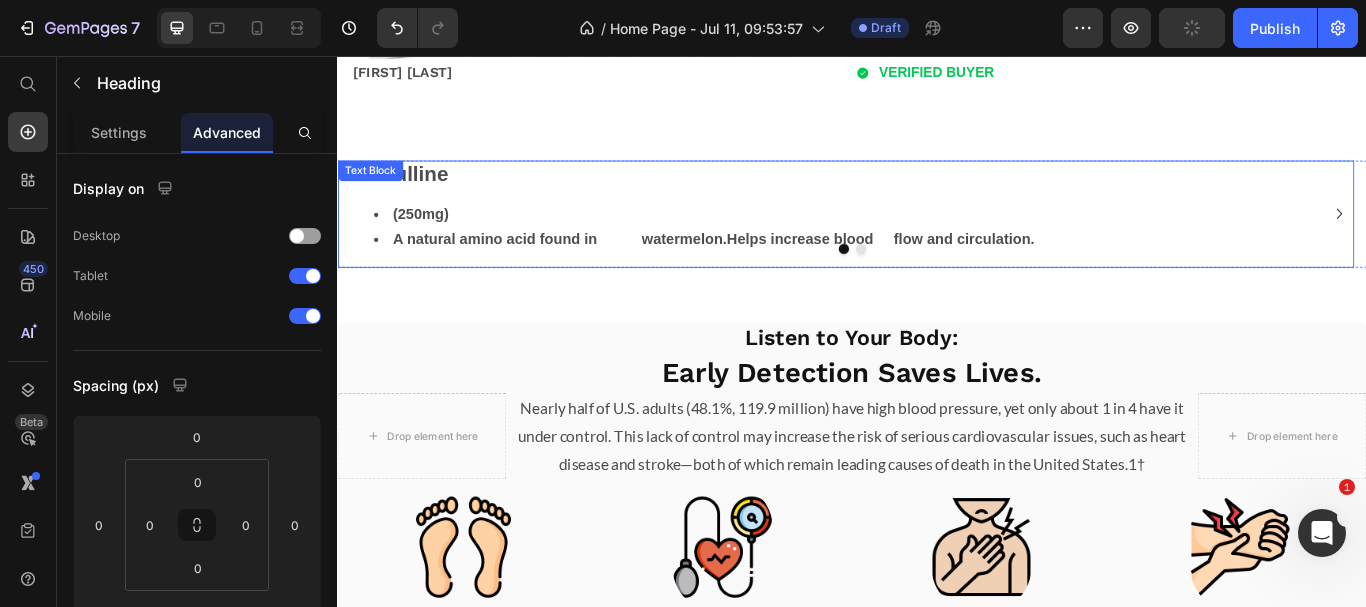 click on "(250mg)" at bounding box center (949, 241) 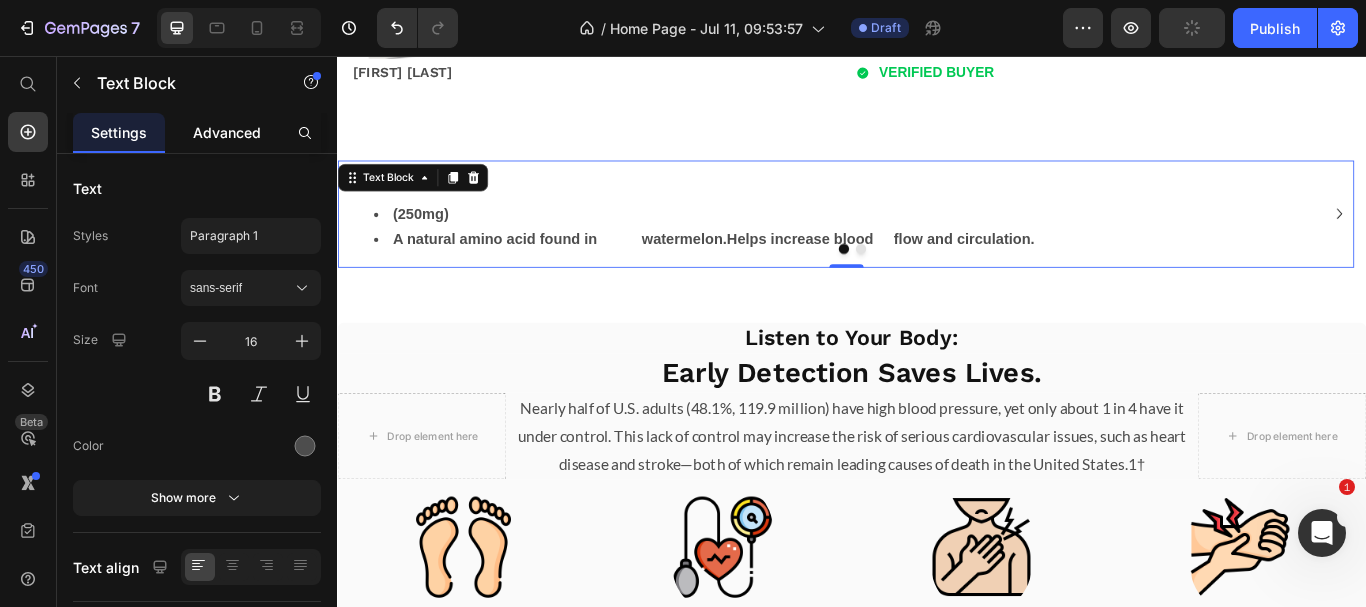 click on "Advanced" at bounding box center [227, 132] 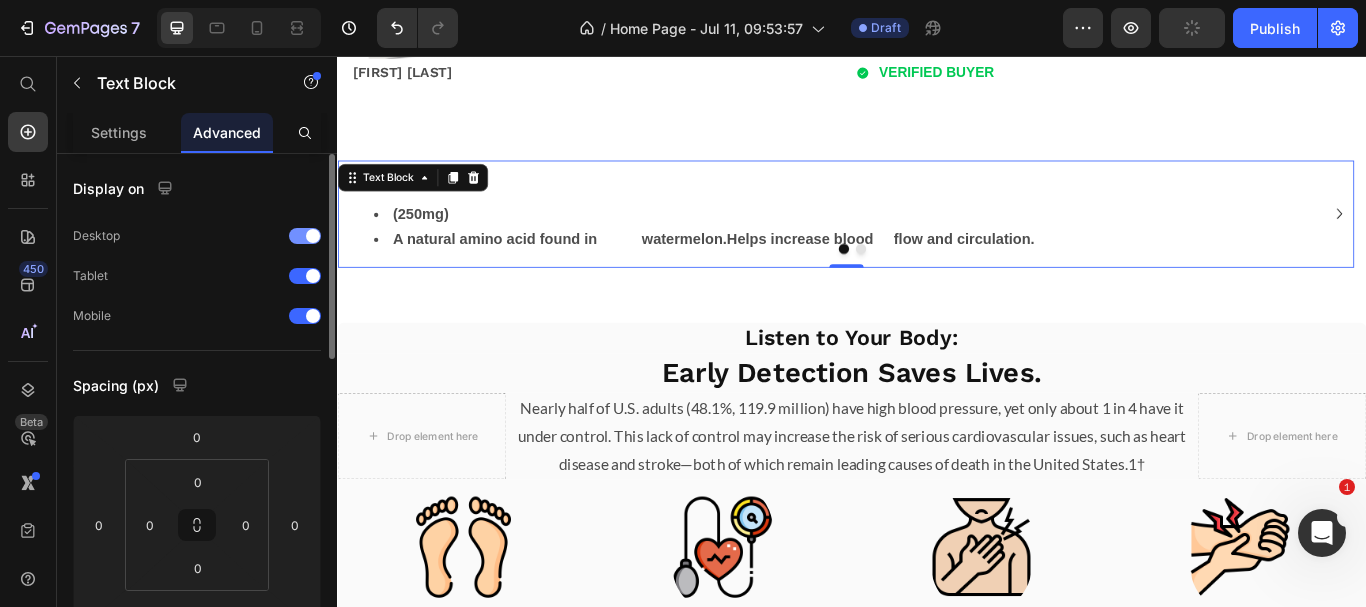 click at bounding box center [305, 236] 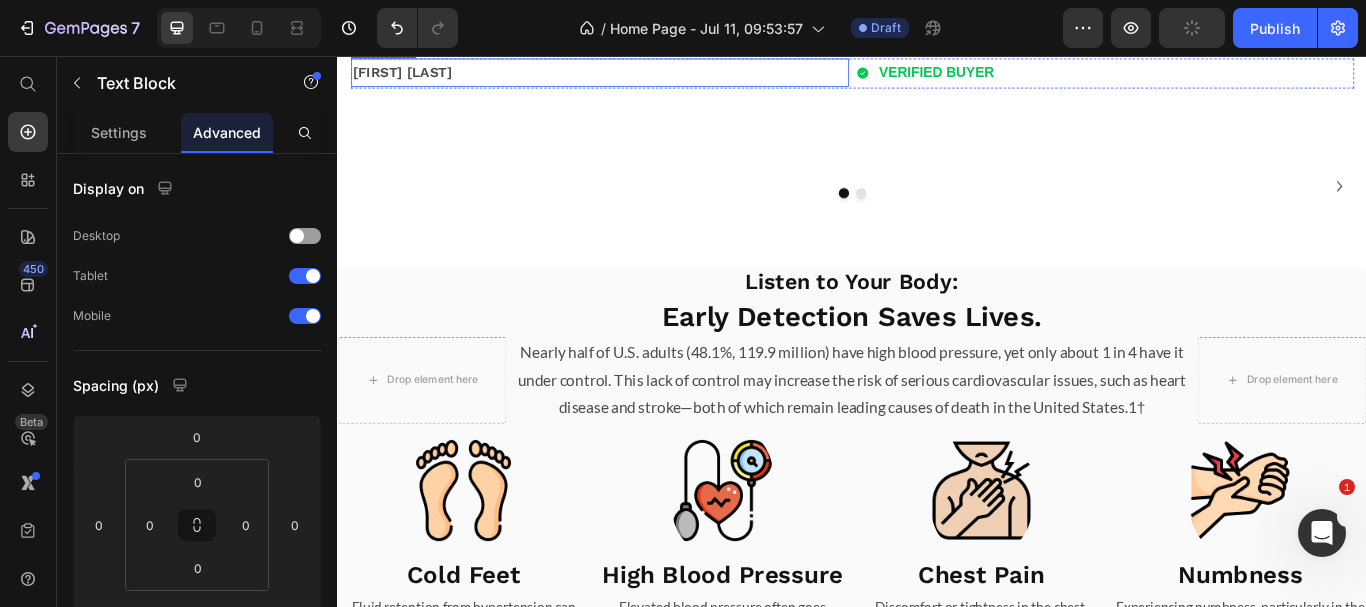 scroll, scrollTop: 3653, scrollLeft: 0, axis: vertical 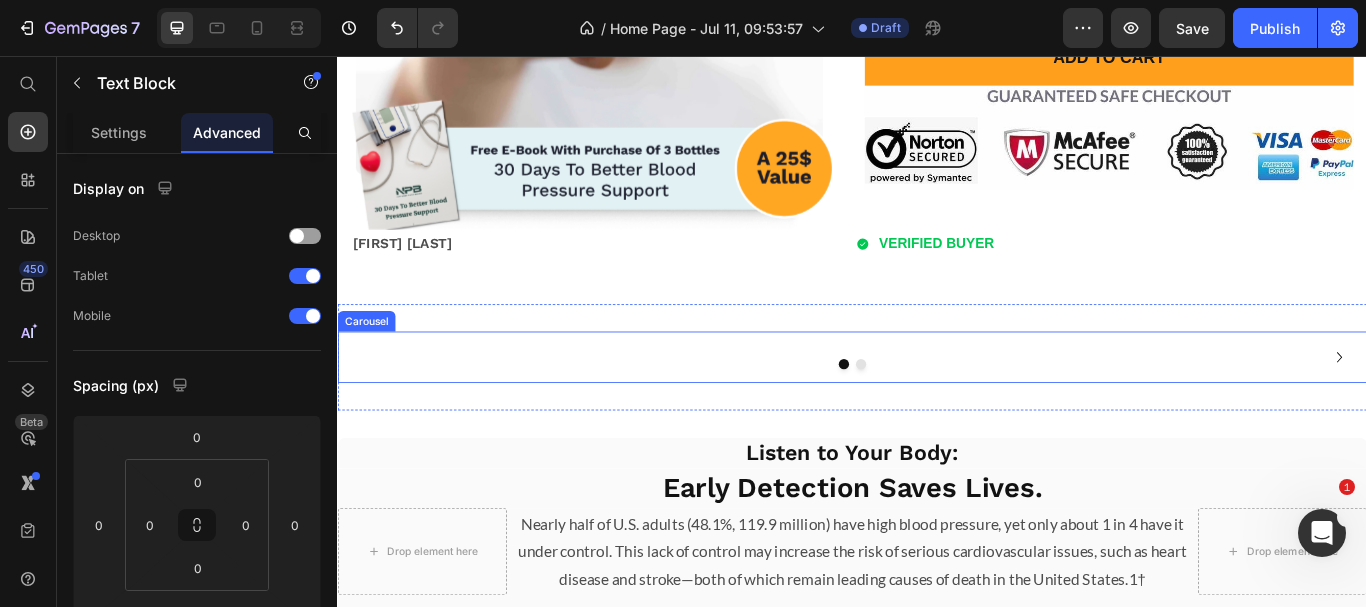 click on "L-Citrulline (250mg) A natural amino acid found in           watermelon.Helps increase blood     flow and circulation. Text Block   0 Image" at bounding box center (929, 408) 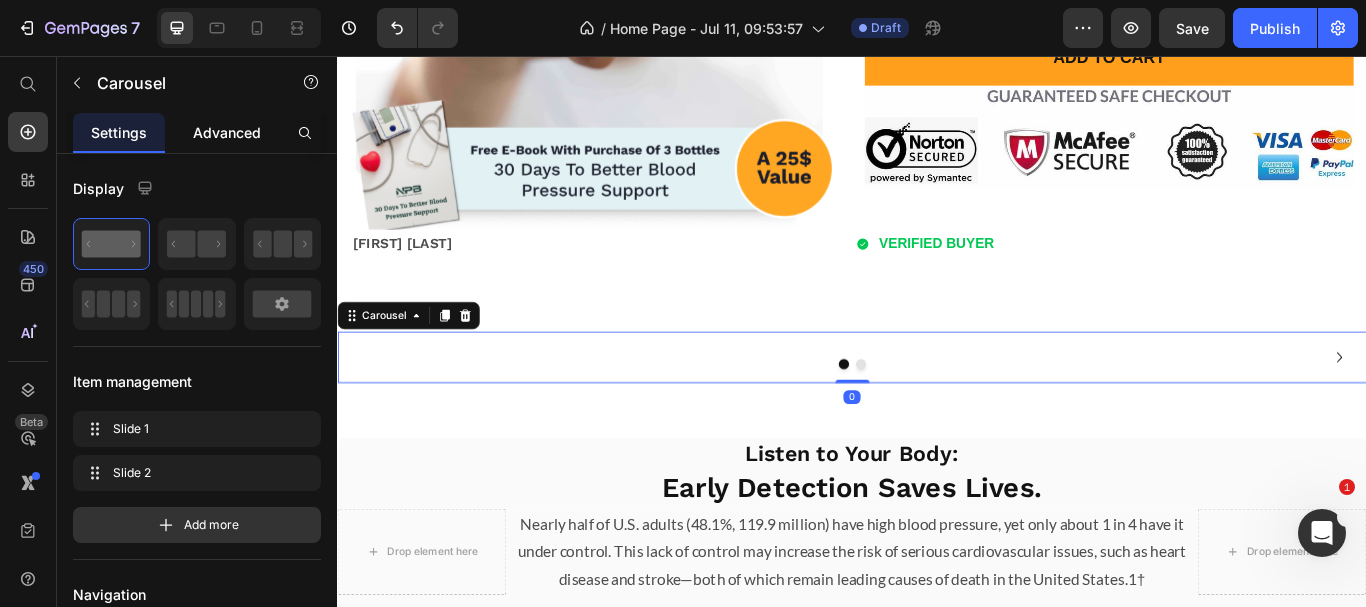 click on "Advanced" at bounding box center (227, 132) 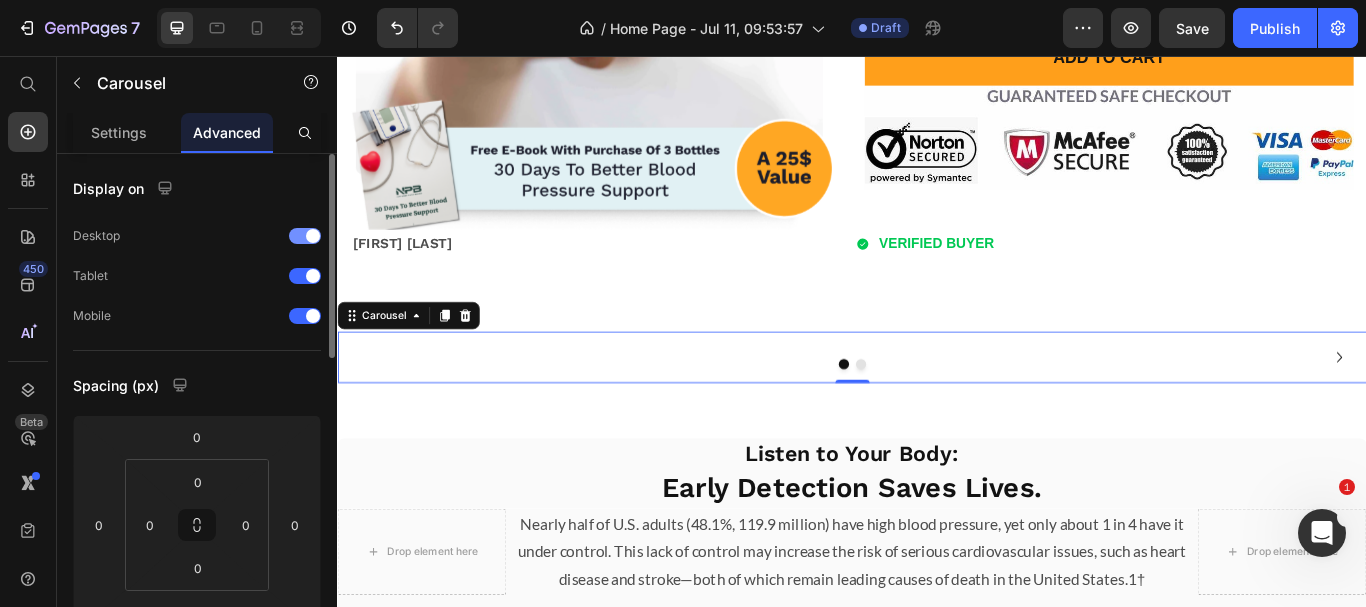 click at bounding box center [313, 236] 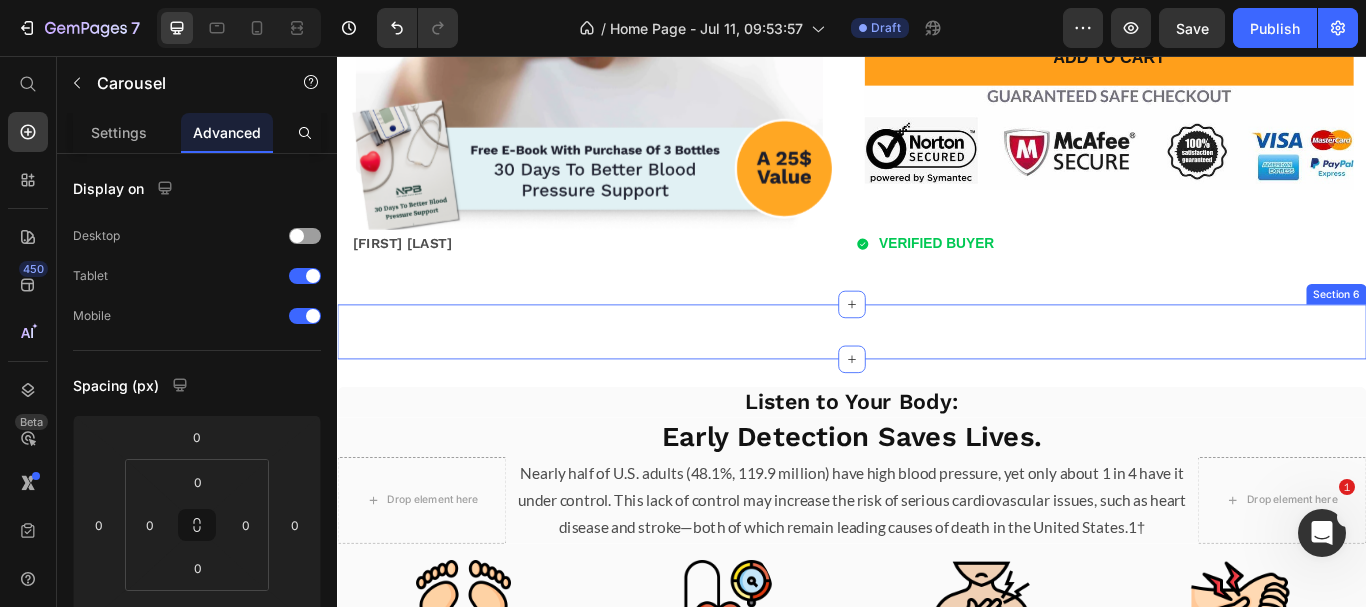click on "L-Citrulline (250mg) A natural amino acid found in           watermelon.Helps increase blood     flow and circulation. Text Block Image
Carousel   0 Section 6" at bounding box center (937, 378) 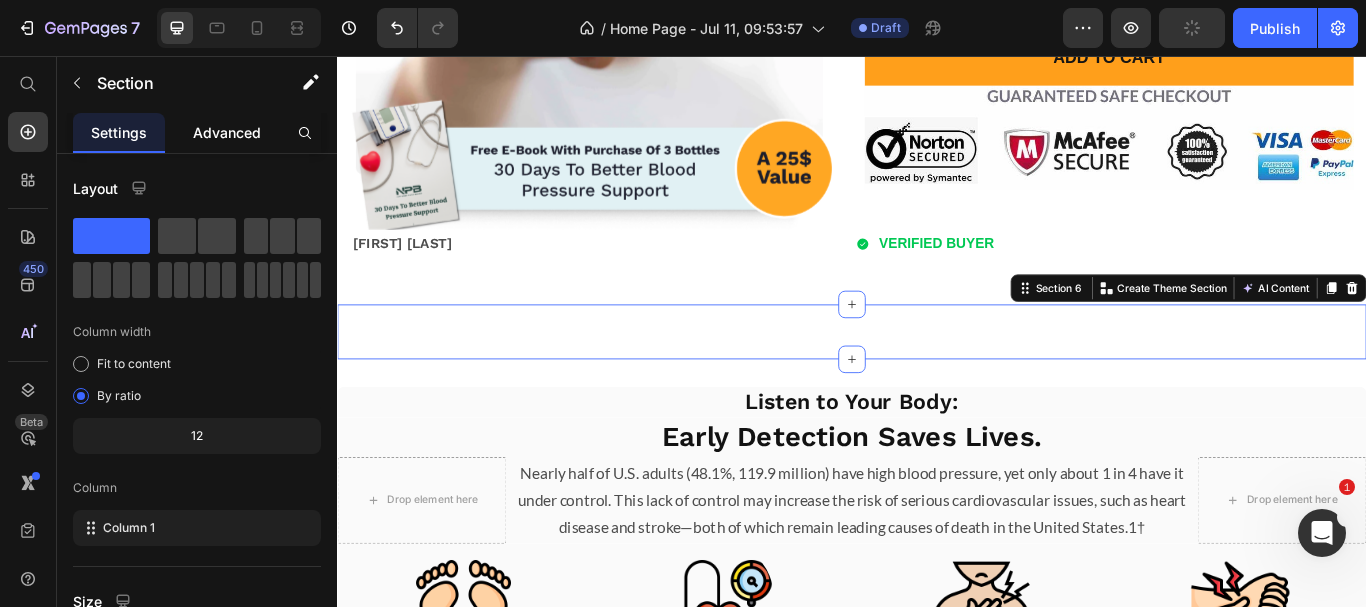 click on "Advanced" at bounding box center [227, 132] 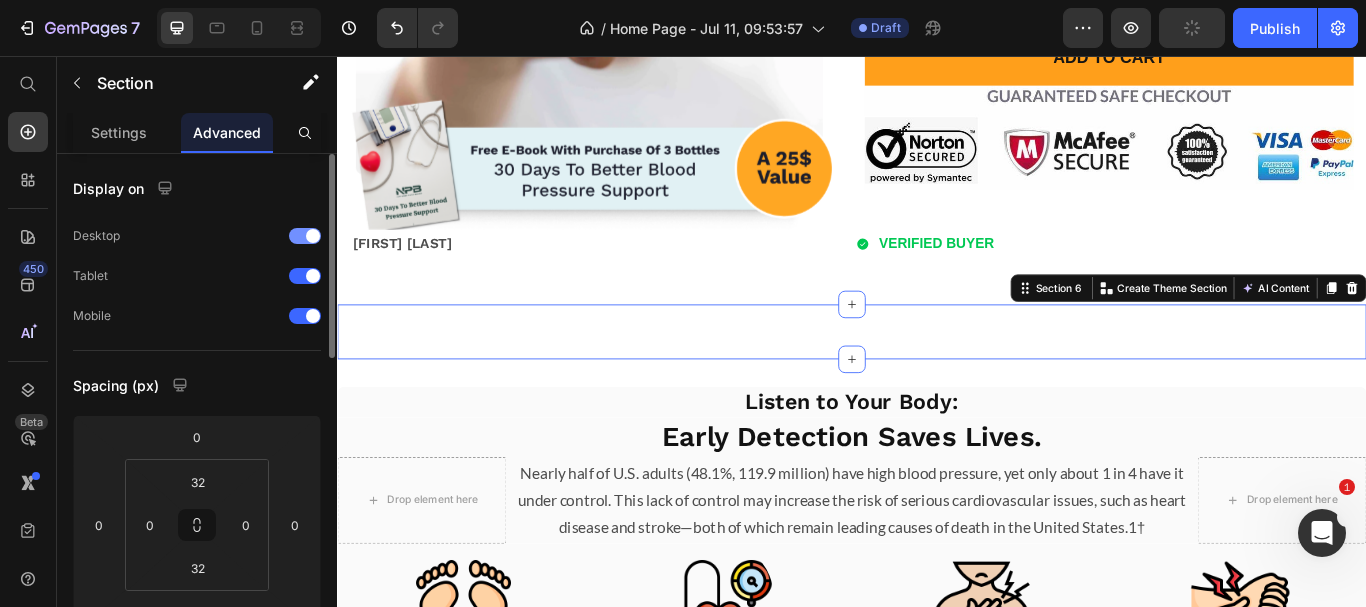 click at bounding box center [305, 236] 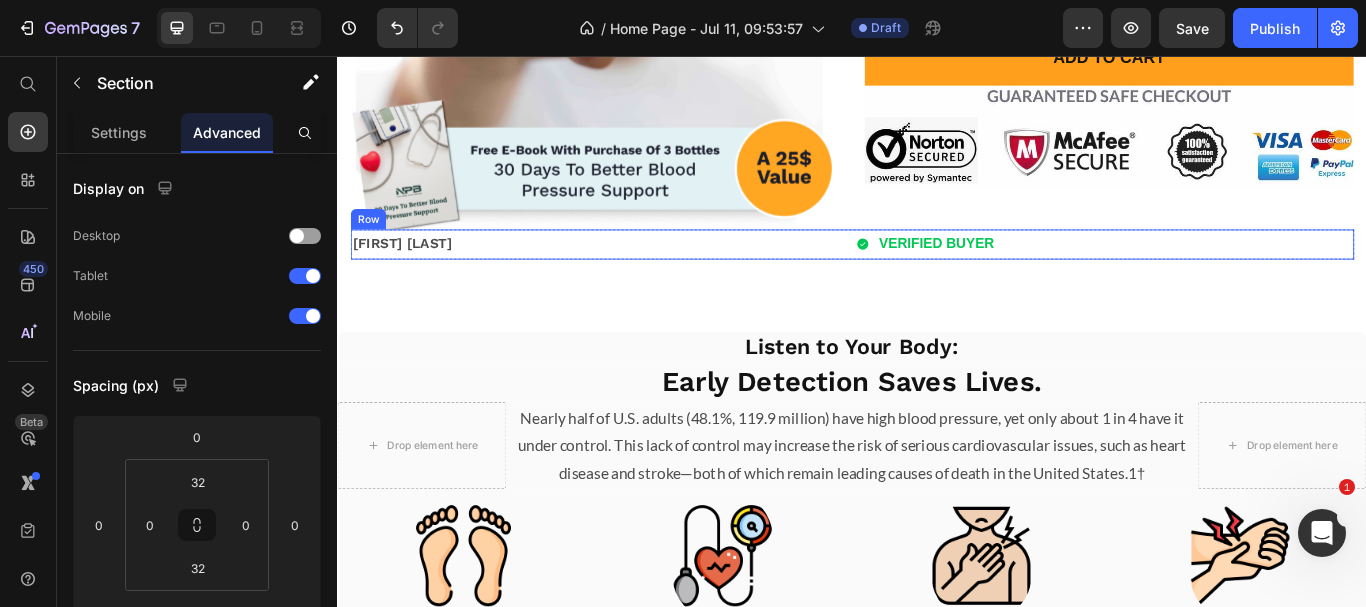 click on "Scott B Text Block VERIFIED BUYER Item List Row" at bounding box center (937, 276) 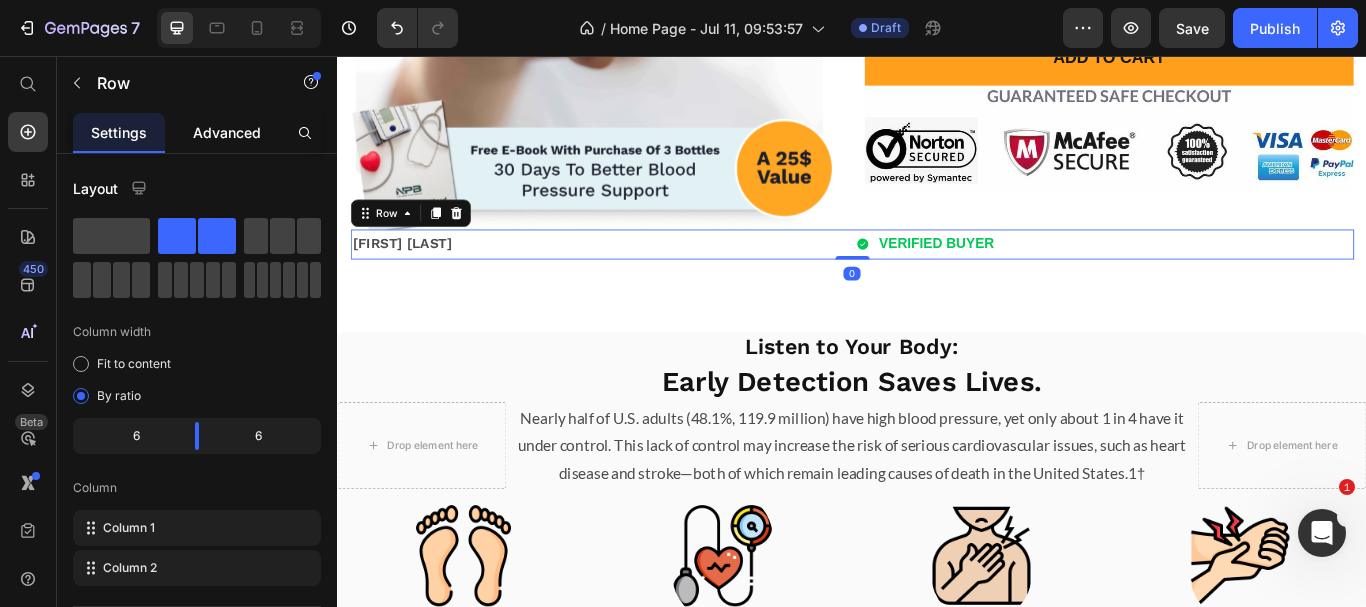 click on "Advanced" at bounding box center [227, 132] 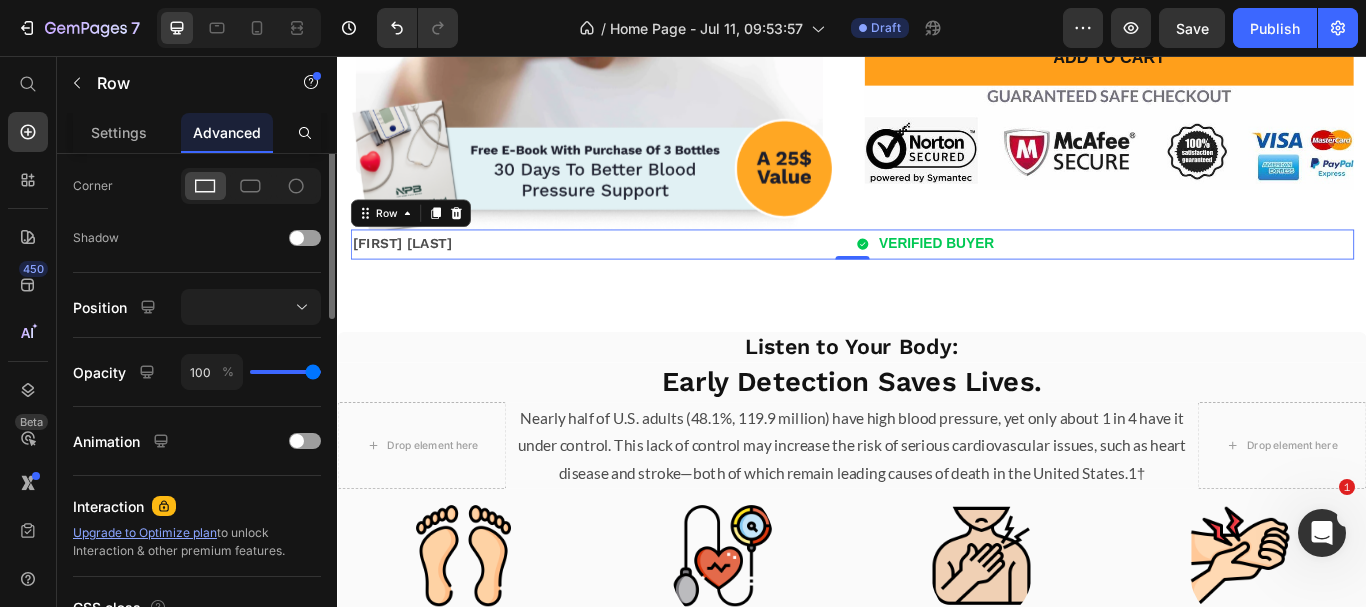scroll, scrollTop: 300, scrollLeft: 0, axis: vertical 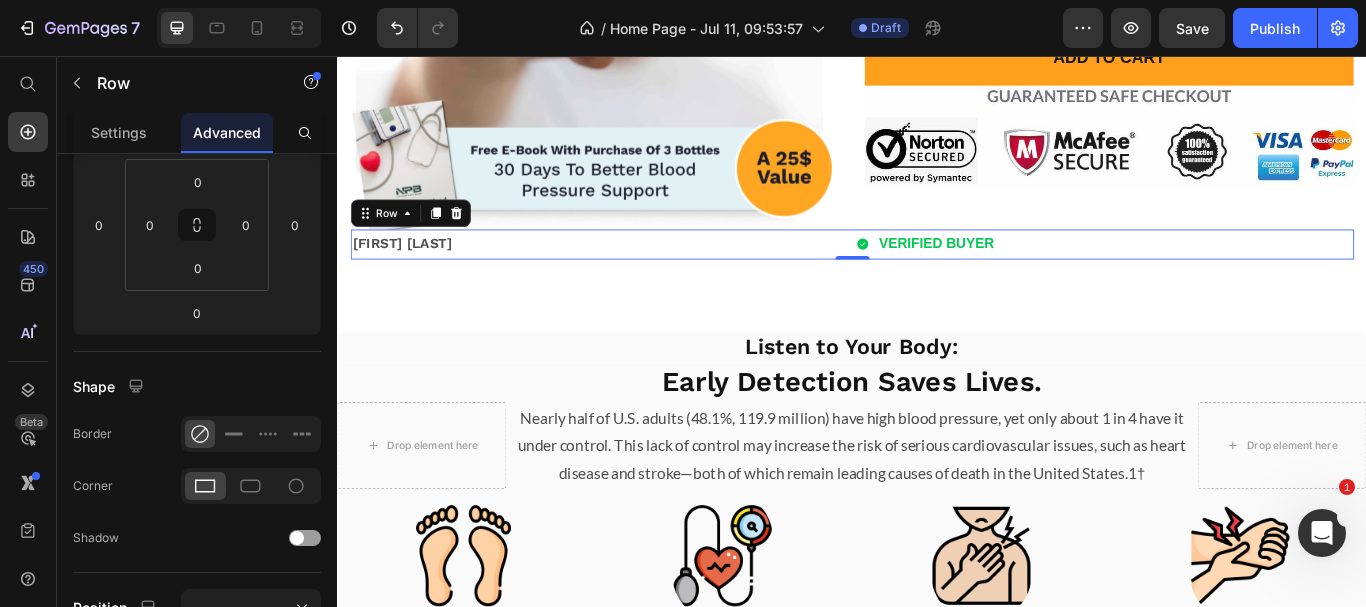 click on "Advanced" at bounding box center [227, 132] 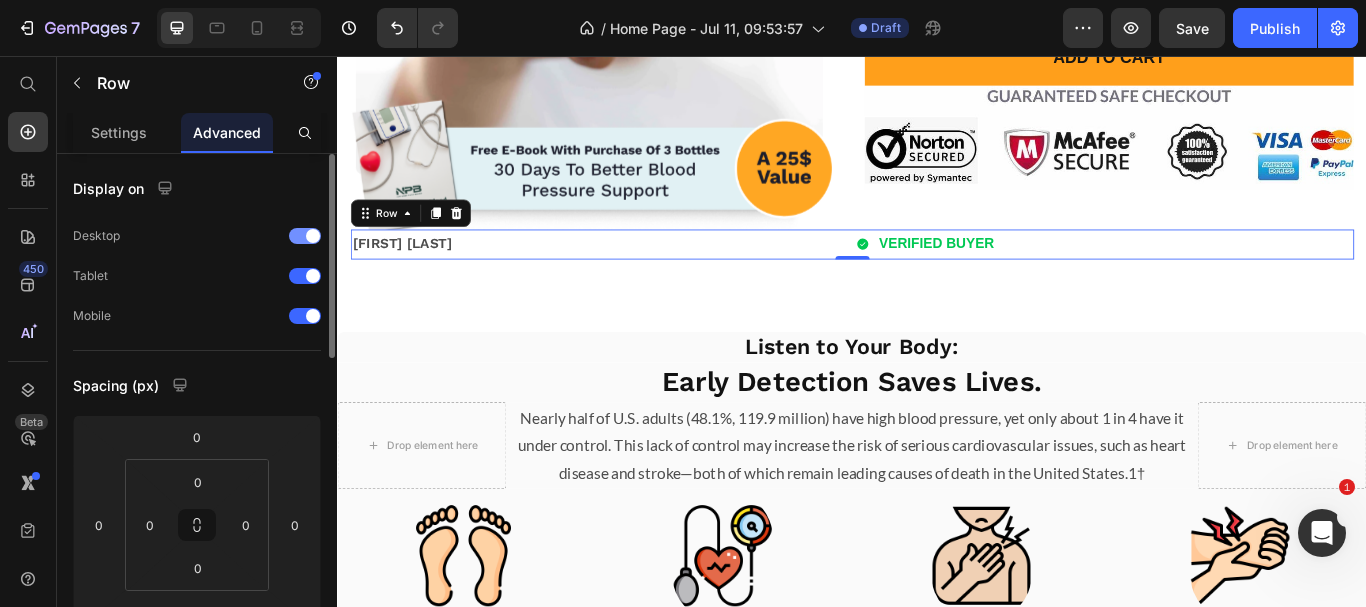 click at bounding box center (305, 236) 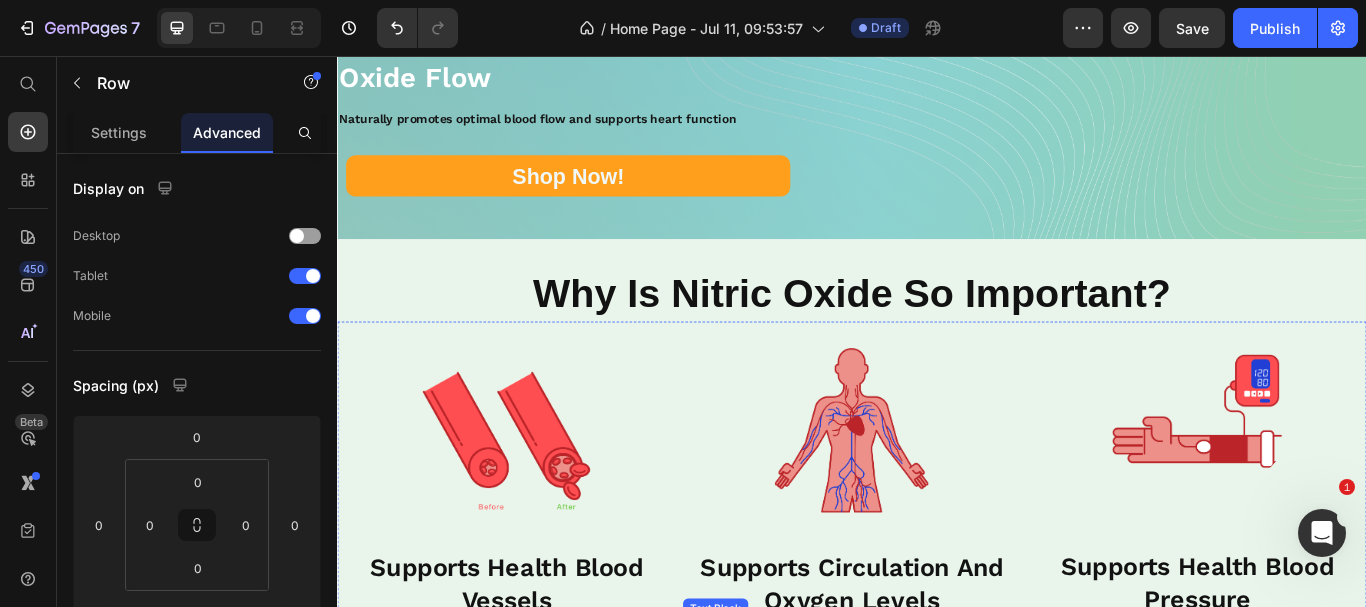 scroll, scrollTop: 0, scrollLeft: 0, axis: both 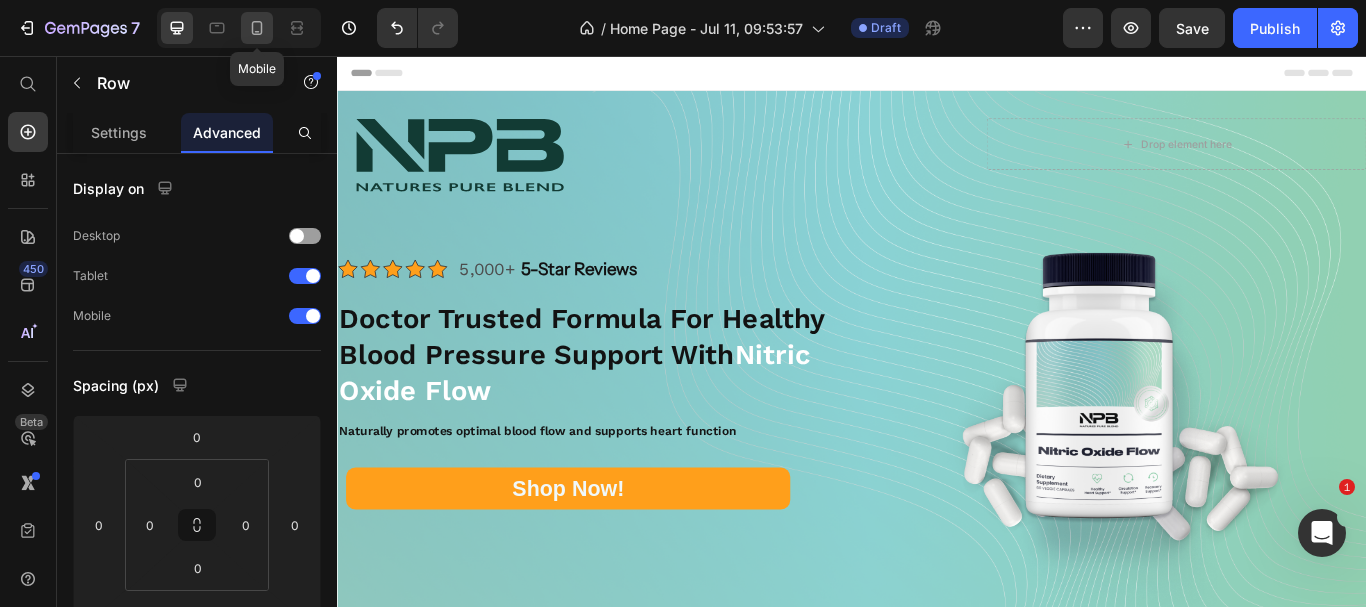 click 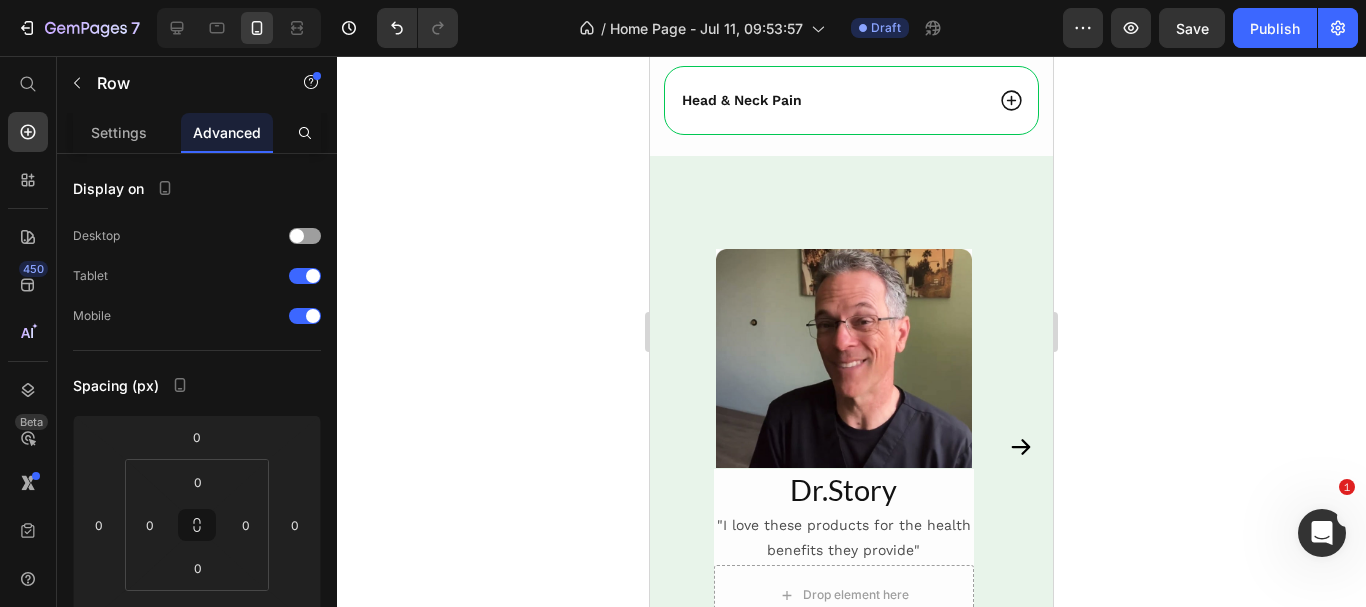 scroll, scrollTop: 5400, scrollLeft: 0, axis: vertical 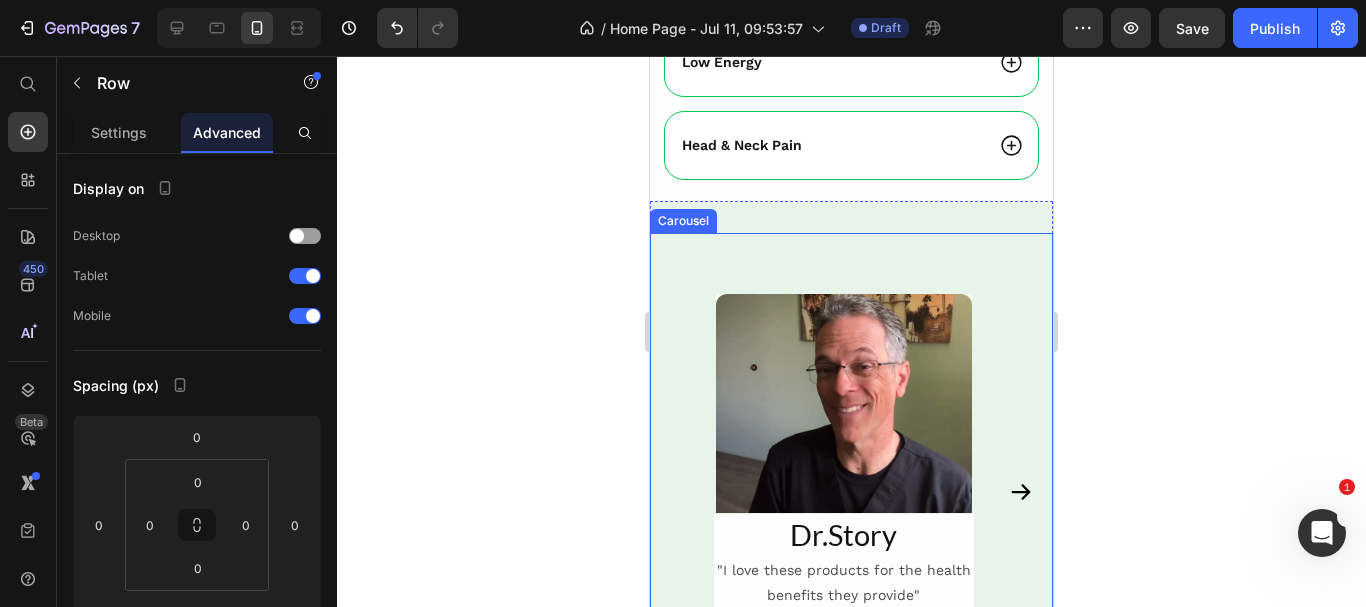 click 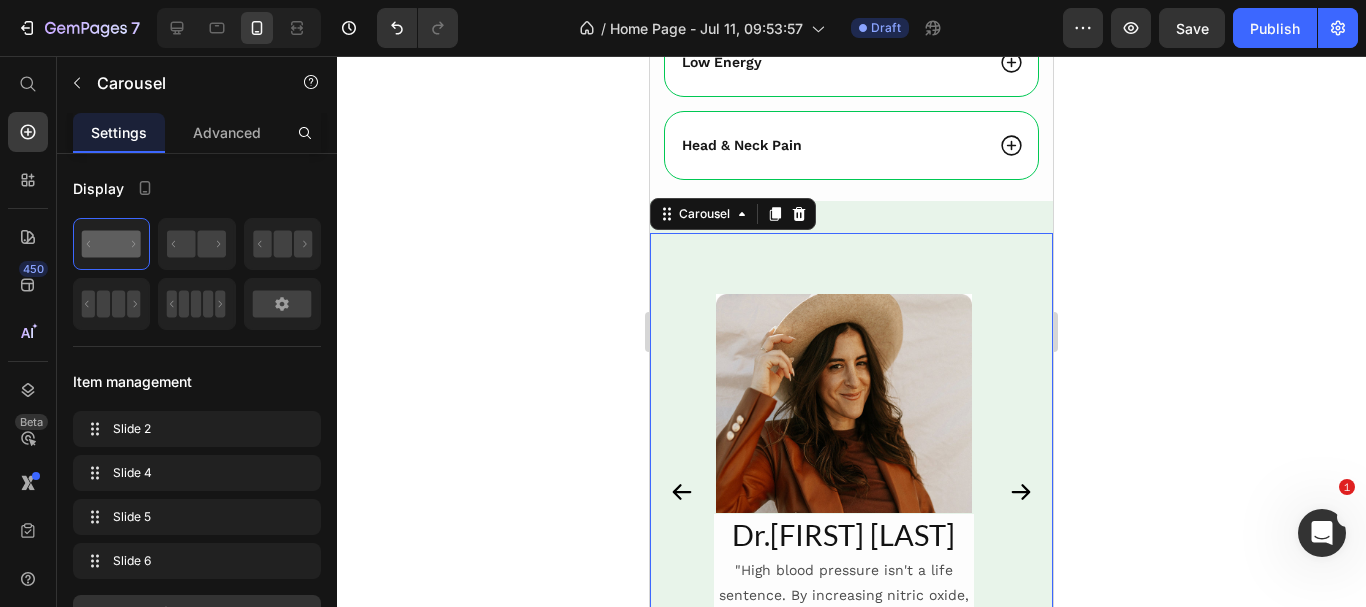 click 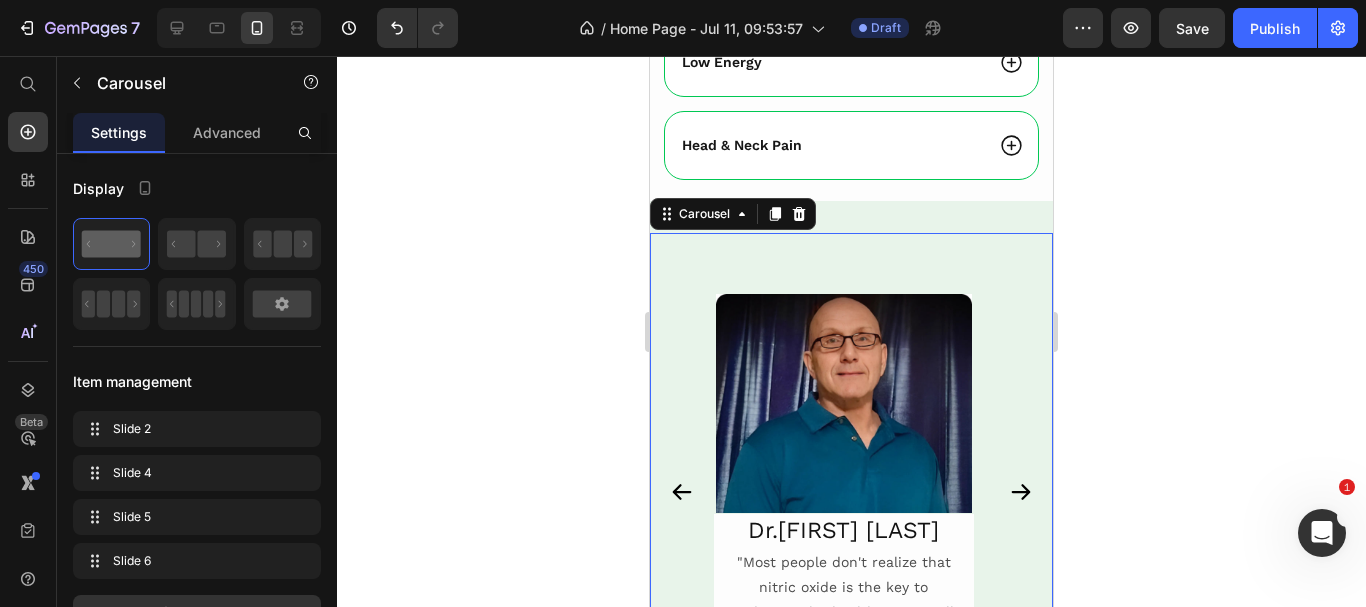 click 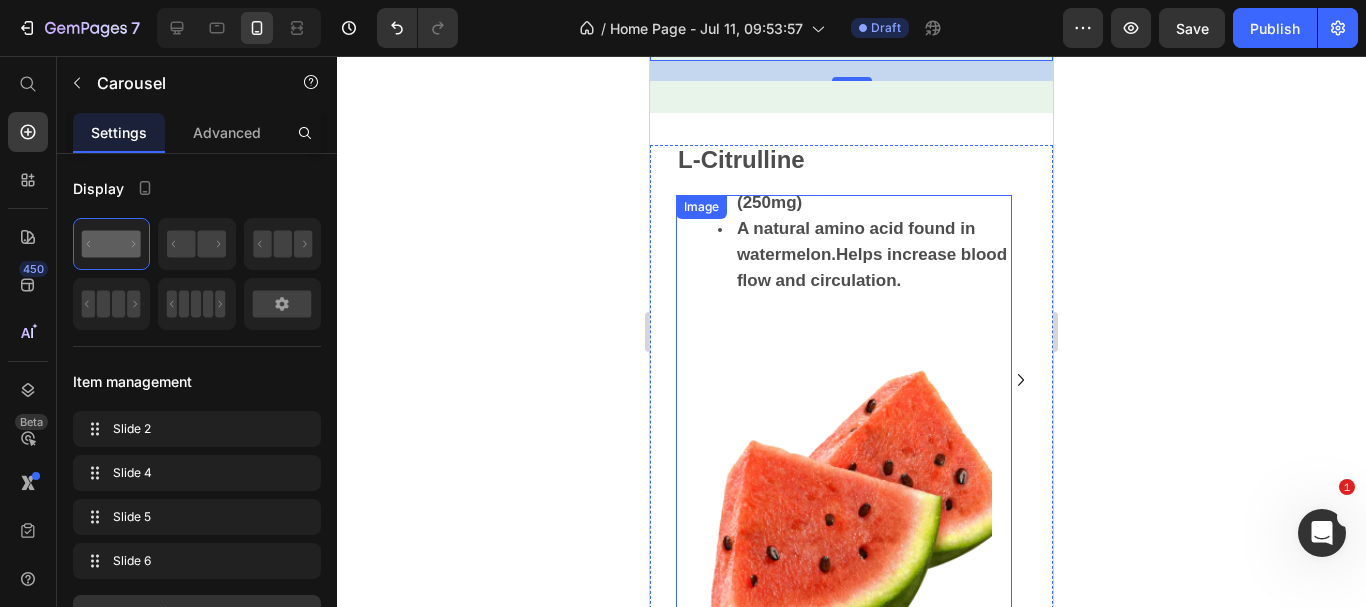 scroll, scrollTop: 6200, scrollLeft: 0, axis: vertical 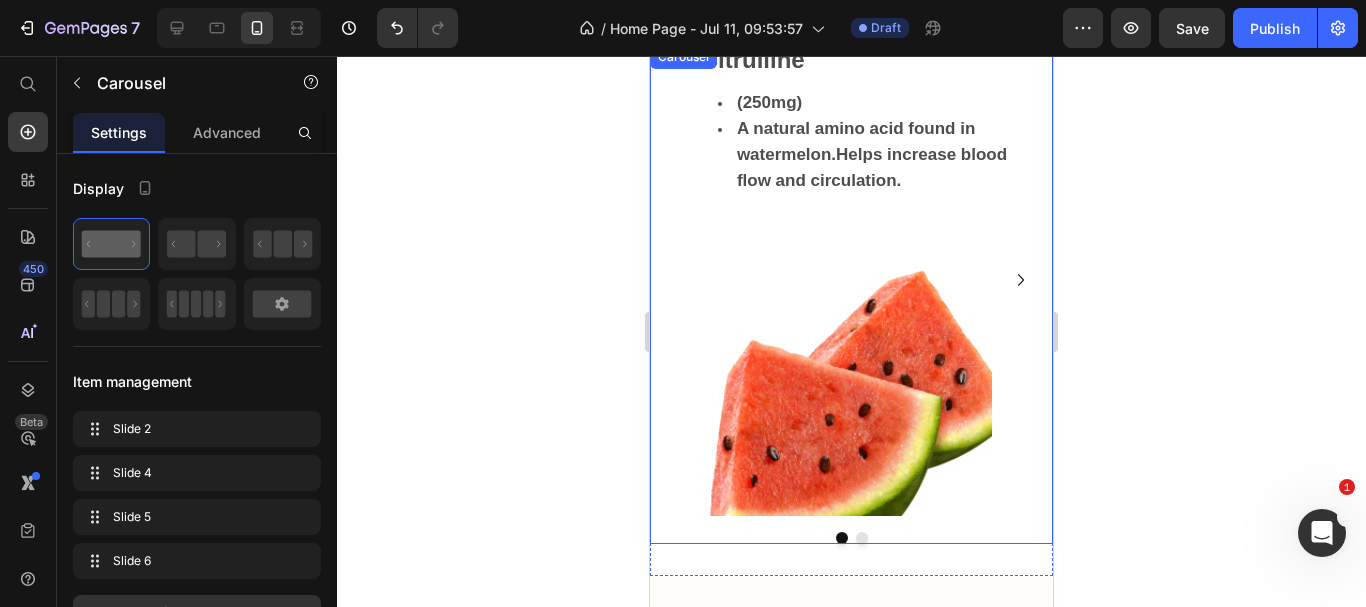 click 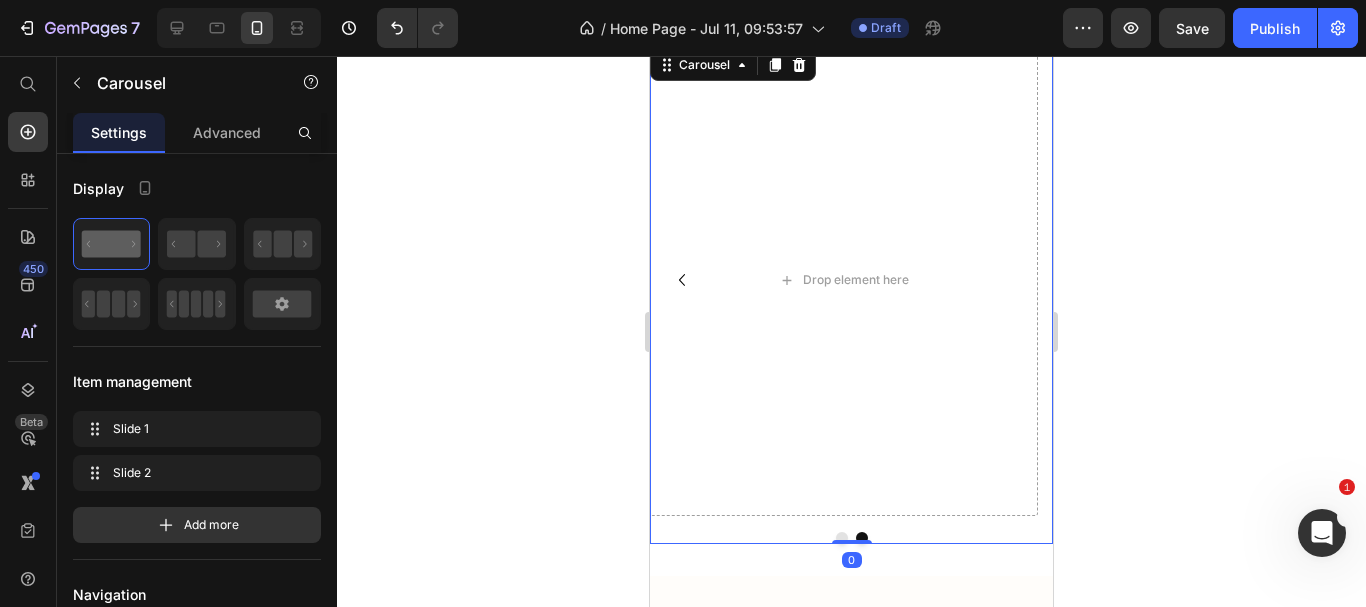 click 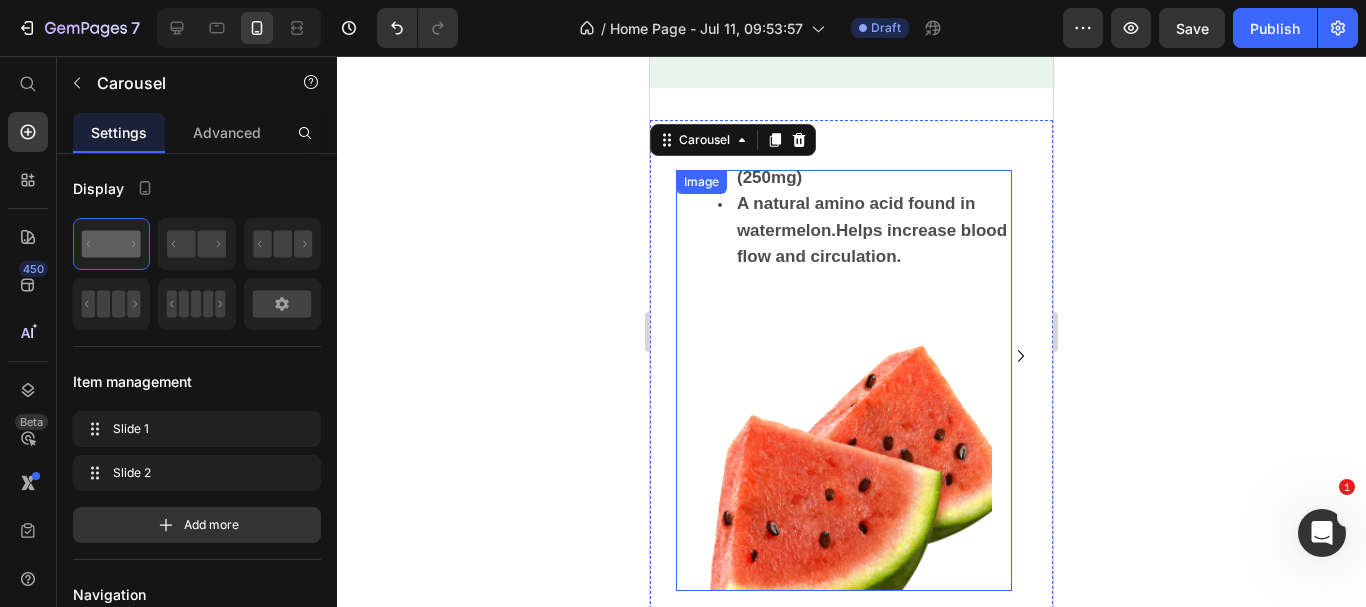 scroll, scrollTop: 6126, scrollLeft: 0, axis: vertical 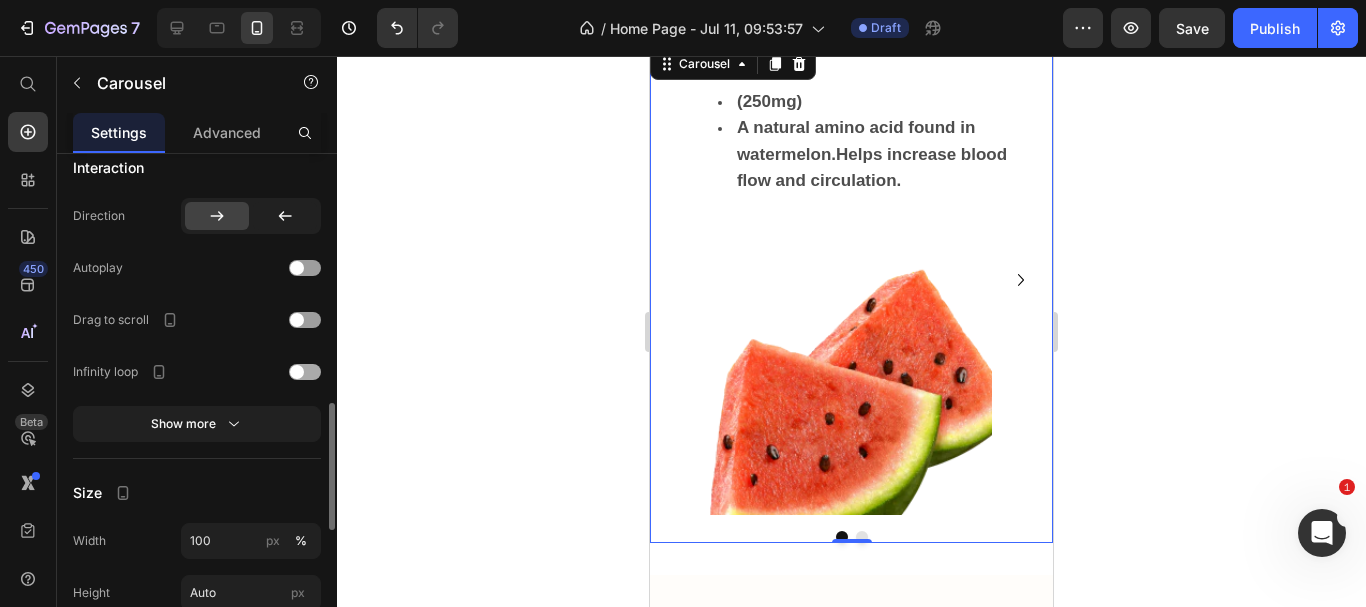 click at bounding box center (305, 372) 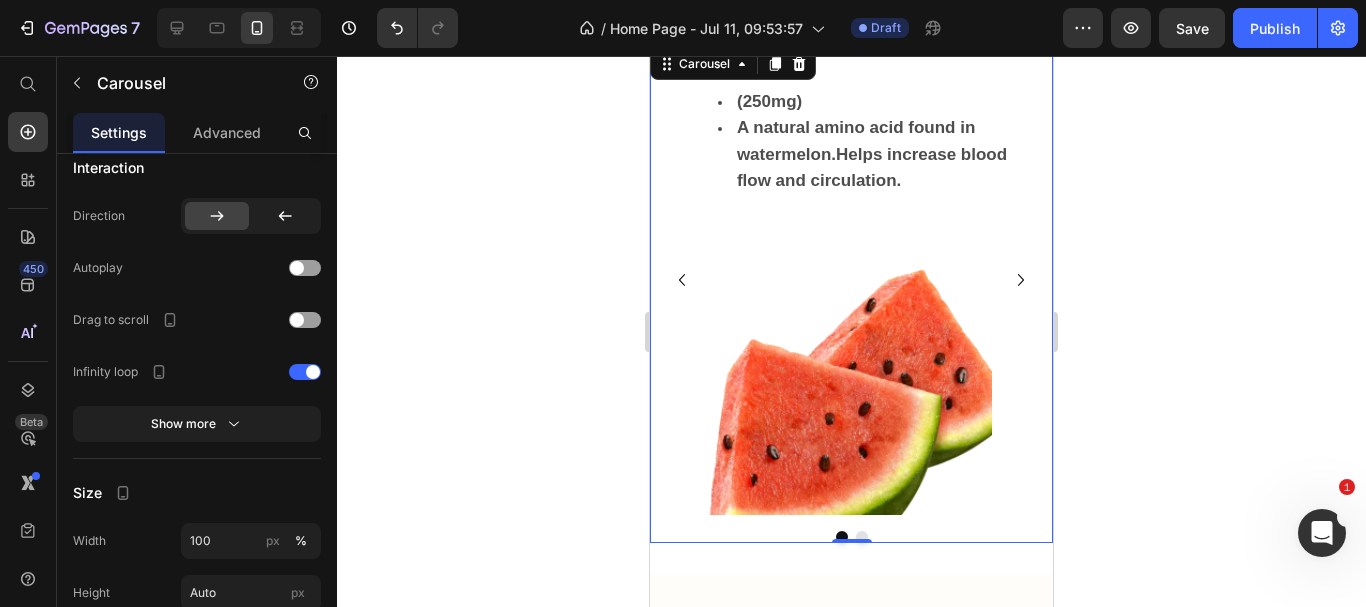 click 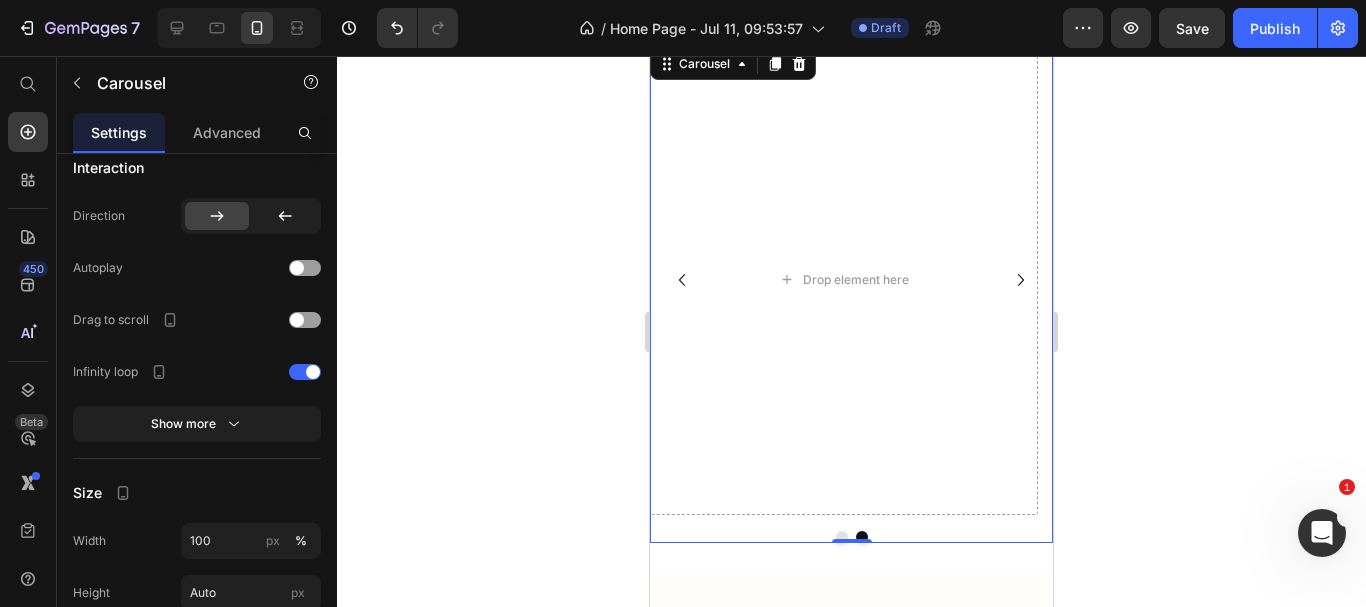 click 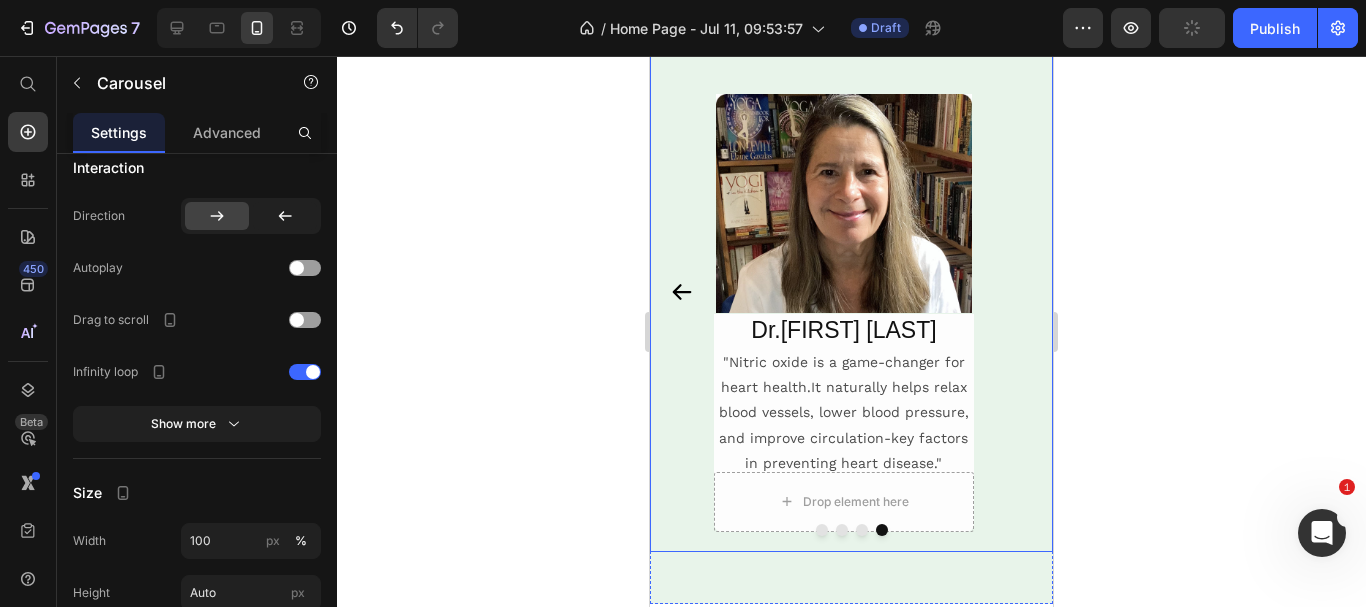 scroll, scrollTop: 5500, scrollLeft: 0, axis: vertical 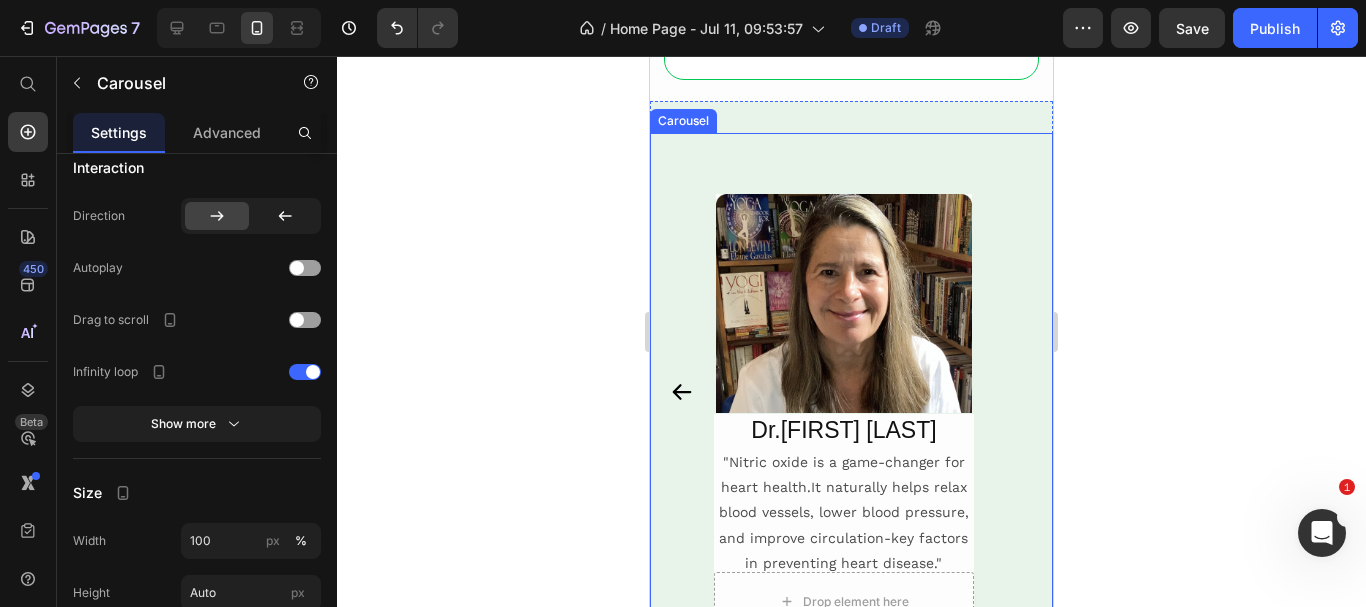 click 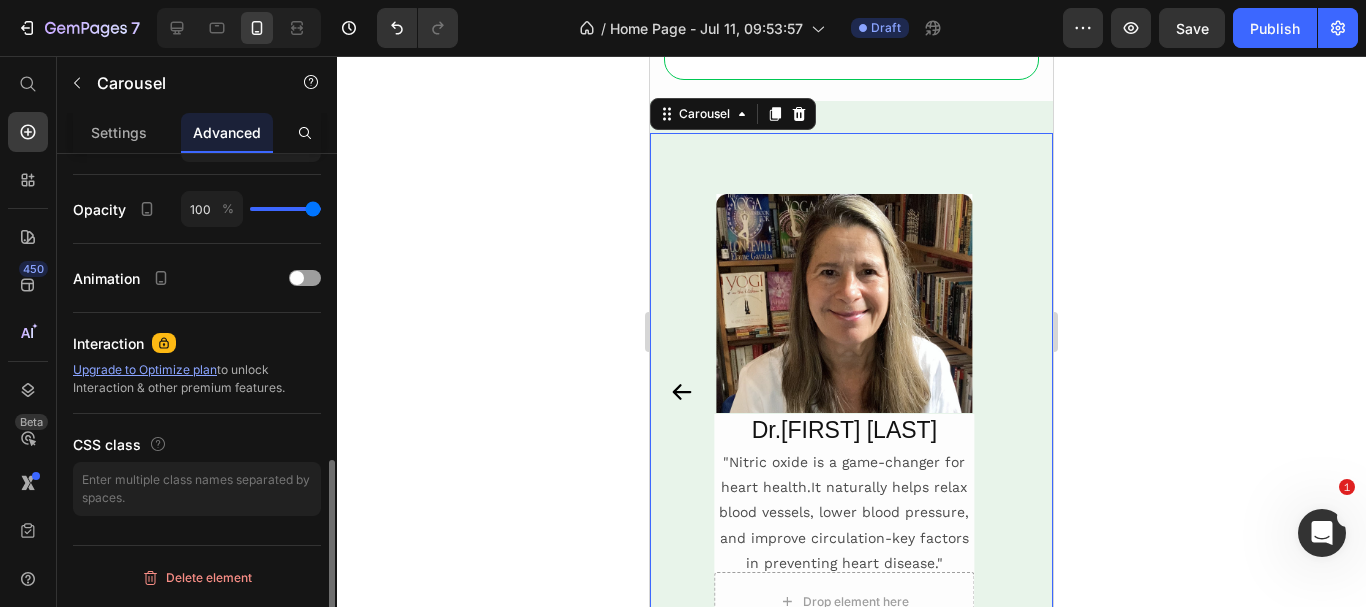scroll, scrollTop: 763, scrollLeft: 0, axis: vertical 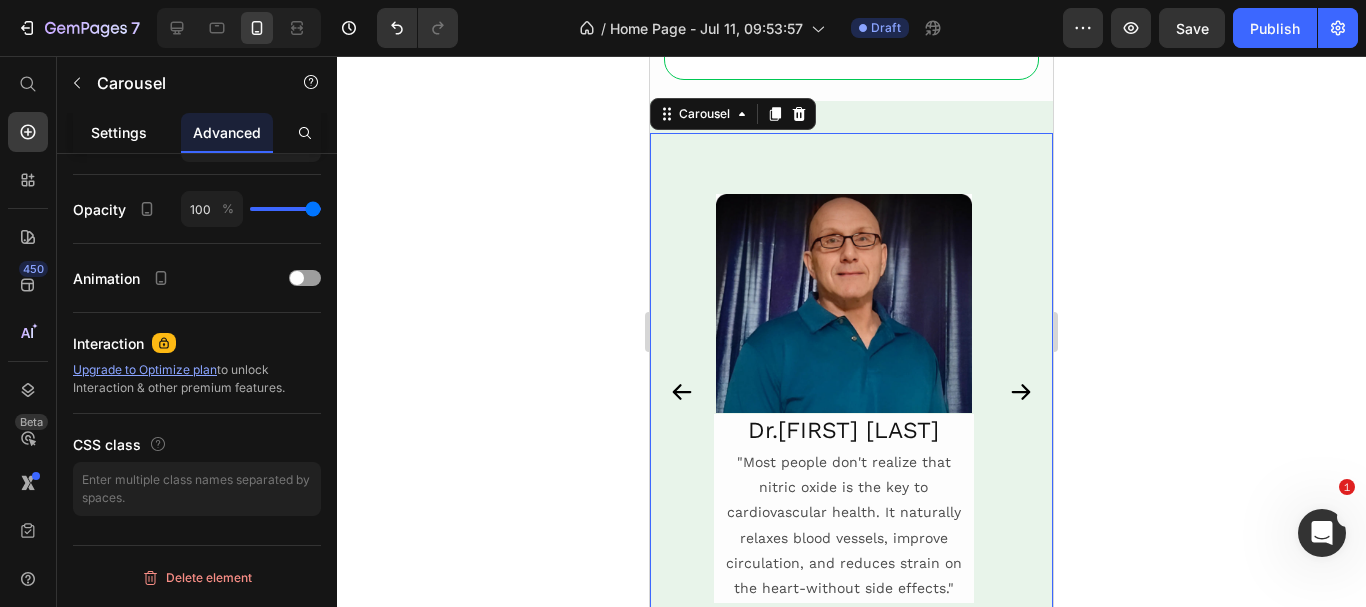 click on "Settings" at bounding box center [119, 132] 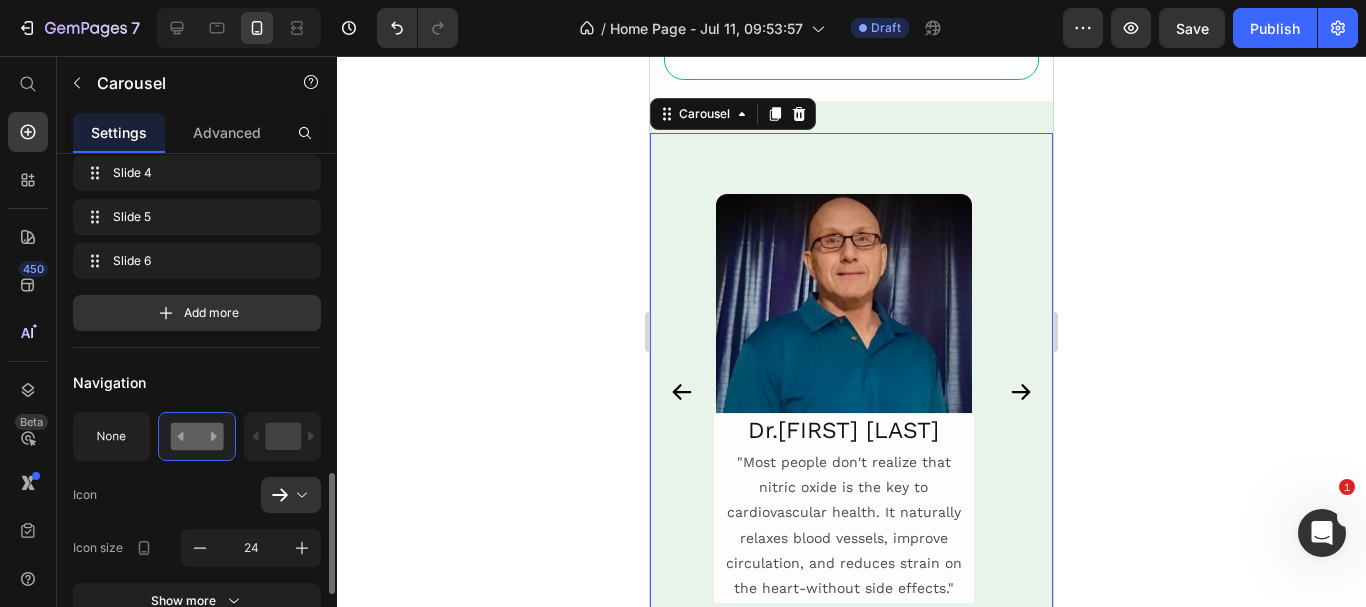 scroll, scrollTop: 600, scrollLeft: 0, axis: vertical 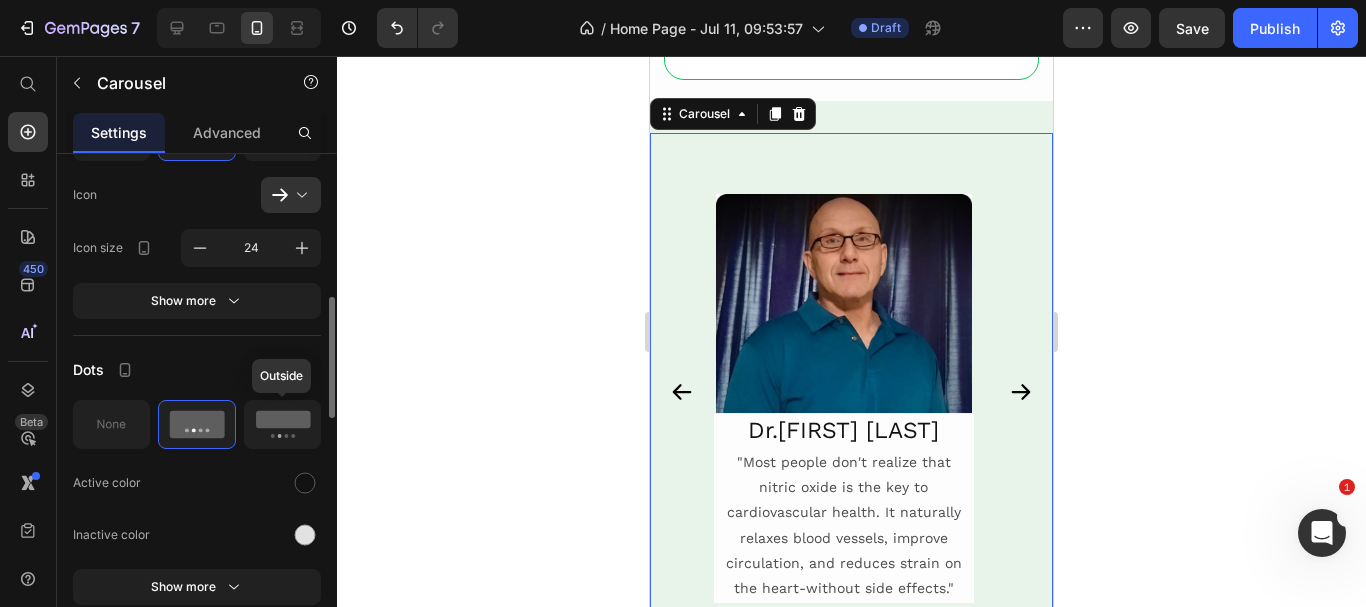 click 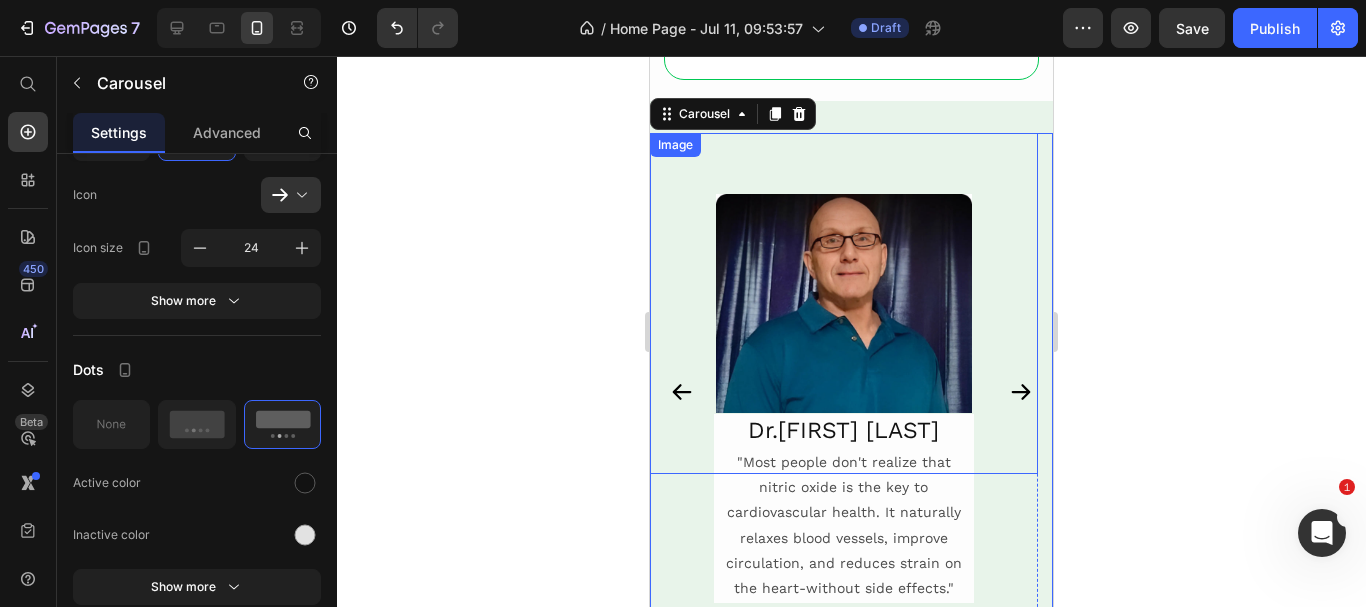 scroll, scrollTop: 5700, scrollLeft: 0, axis: vertical 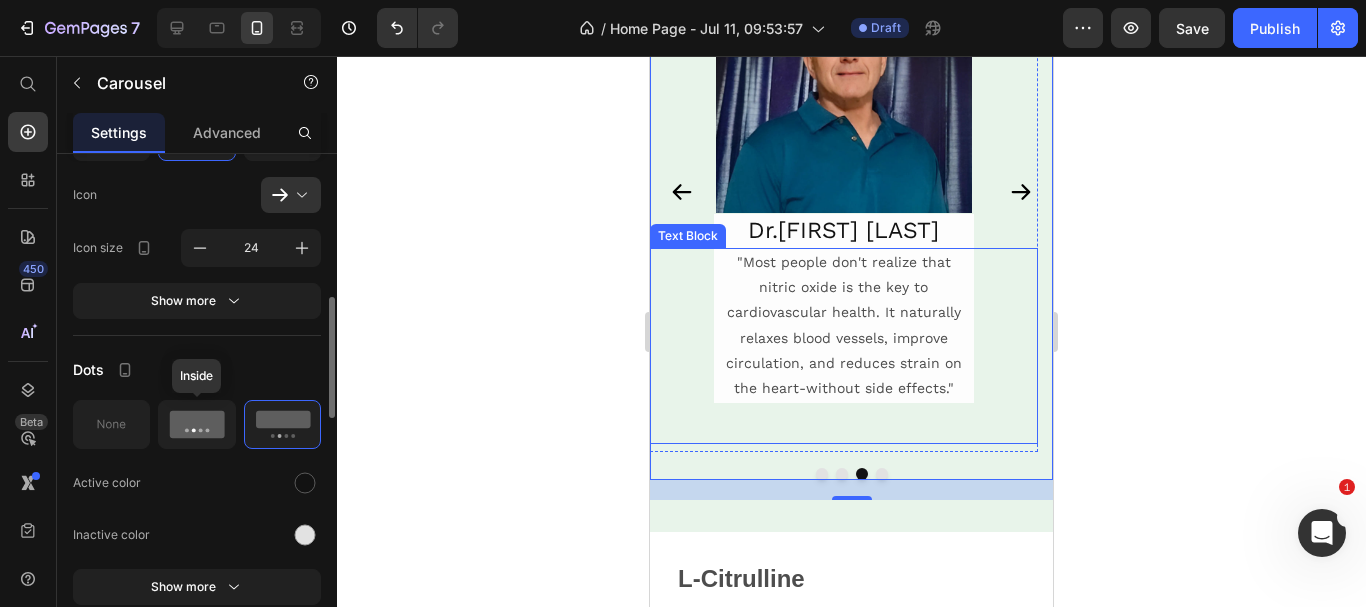 click 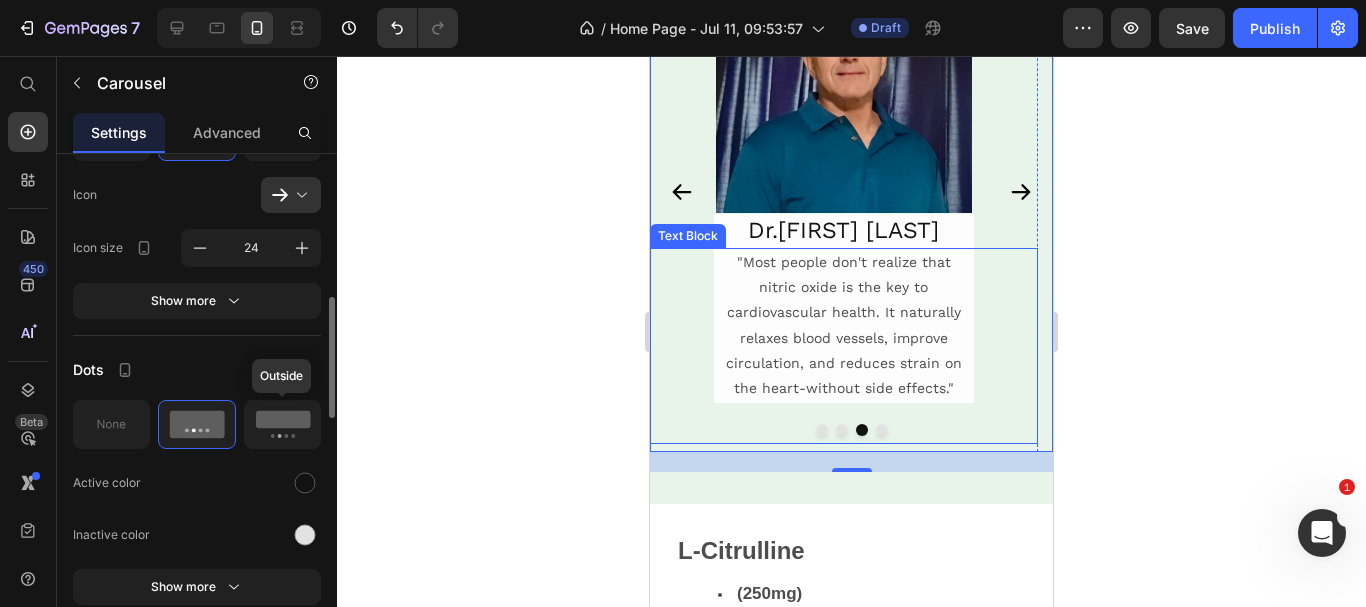 click 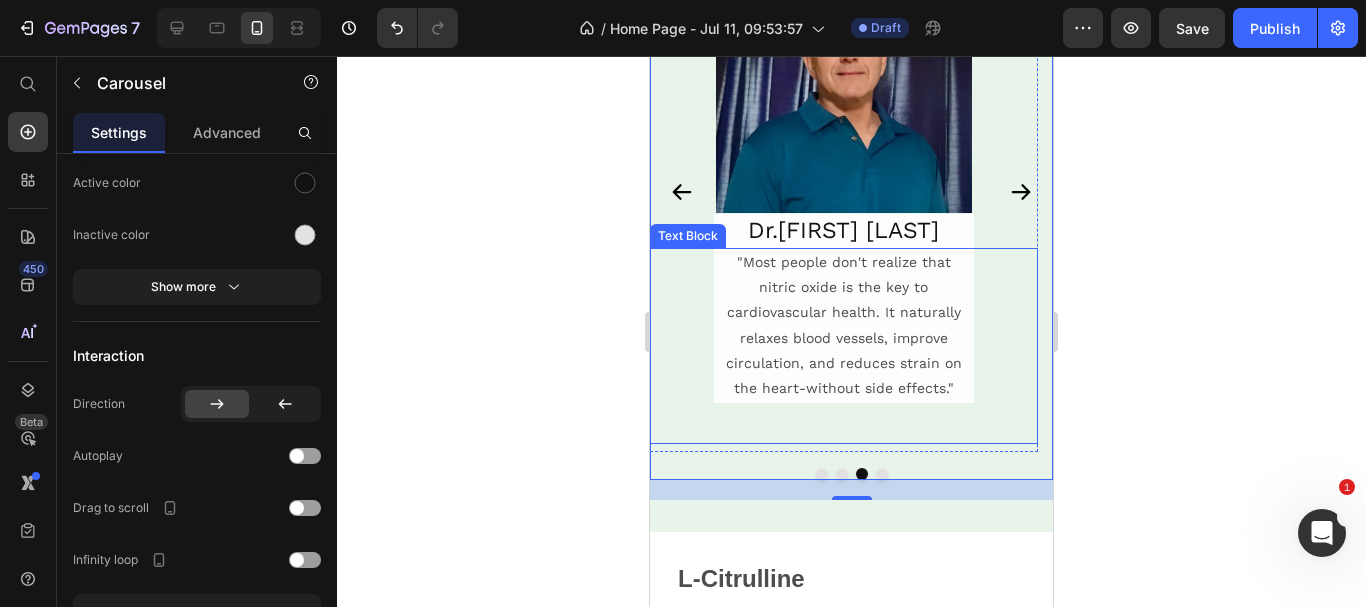scroll, scrollTop: 1100, scrollLeft: 0, axis: vertical 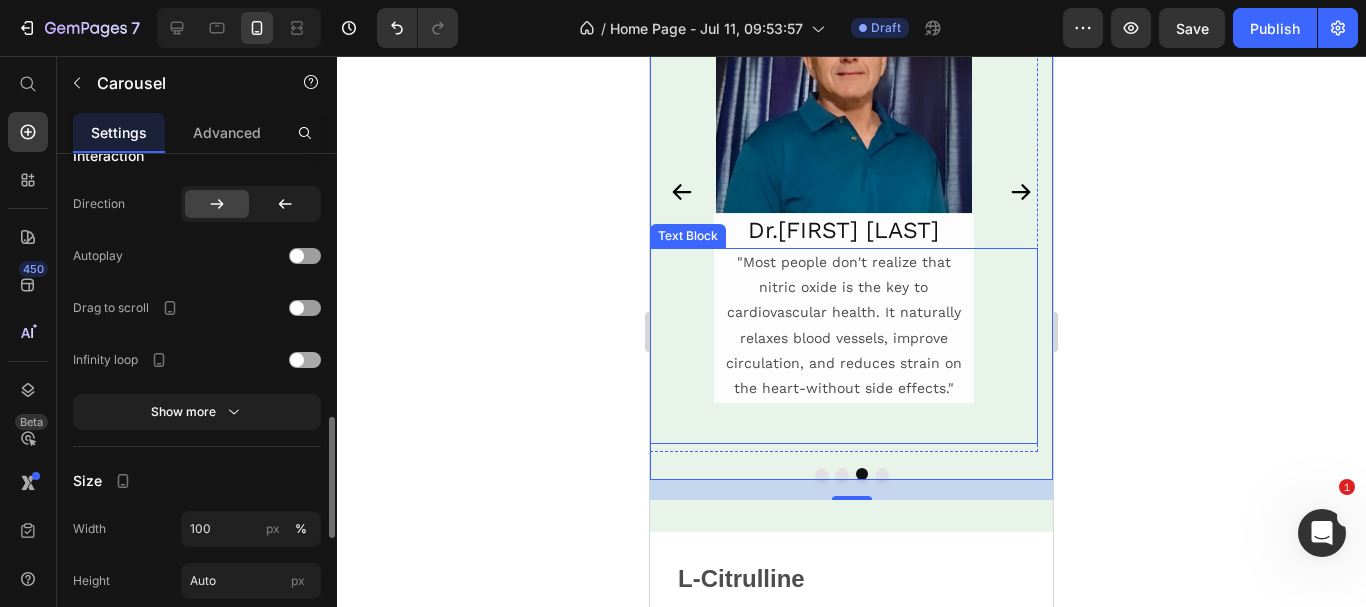 click at bounding box center [305, 360] 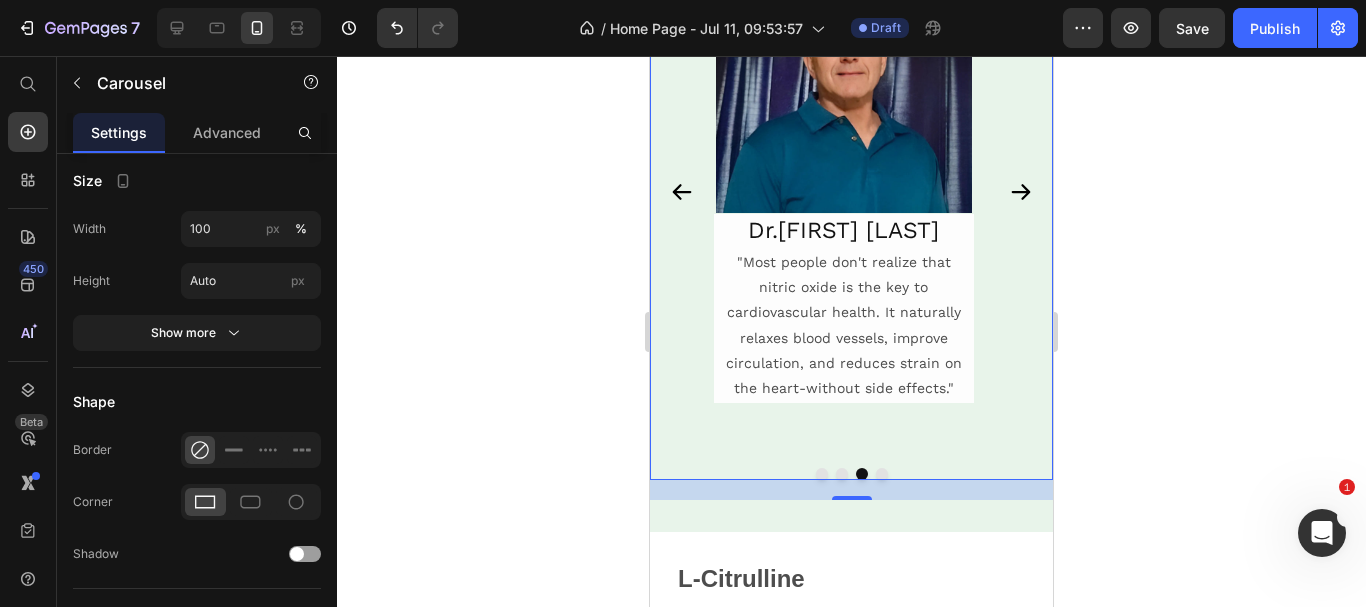 scroll, scrollTop: 1500, scrollLeft: 0, axis: vertical 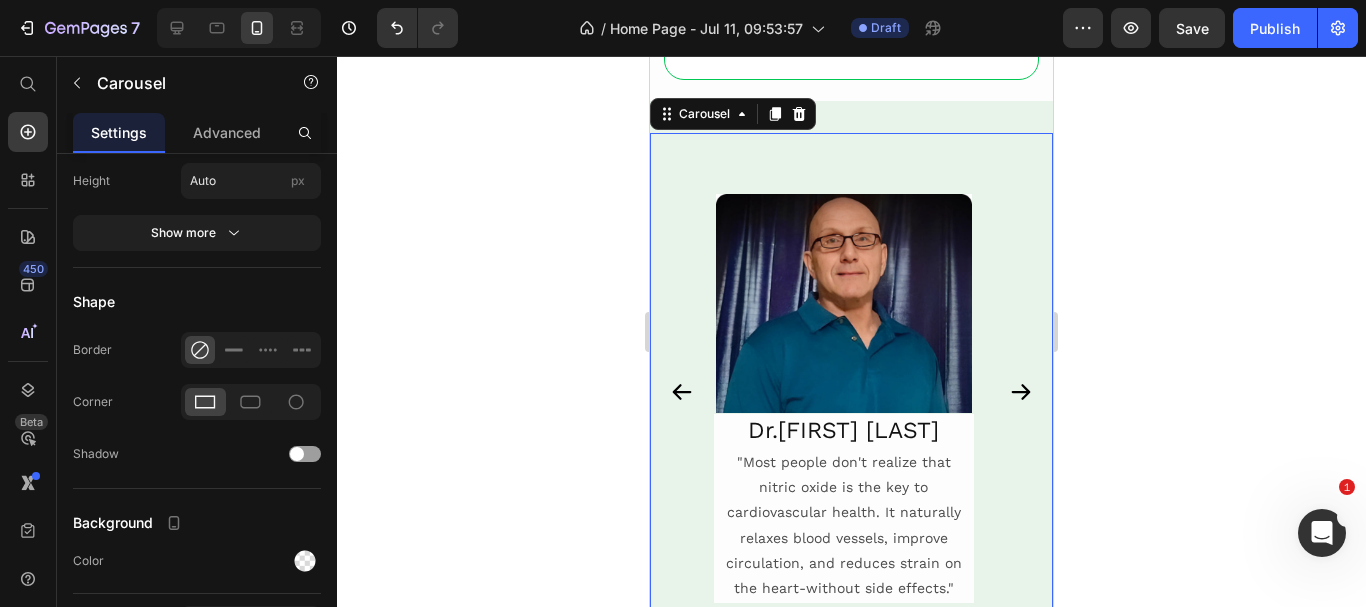 click 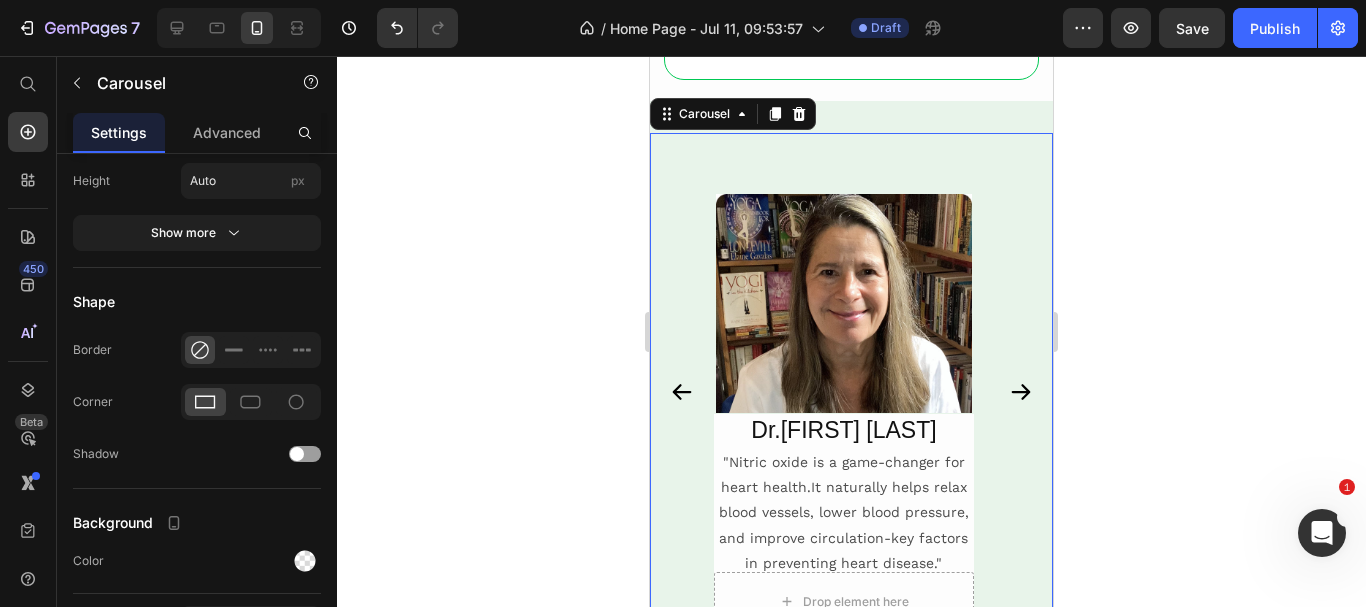 click 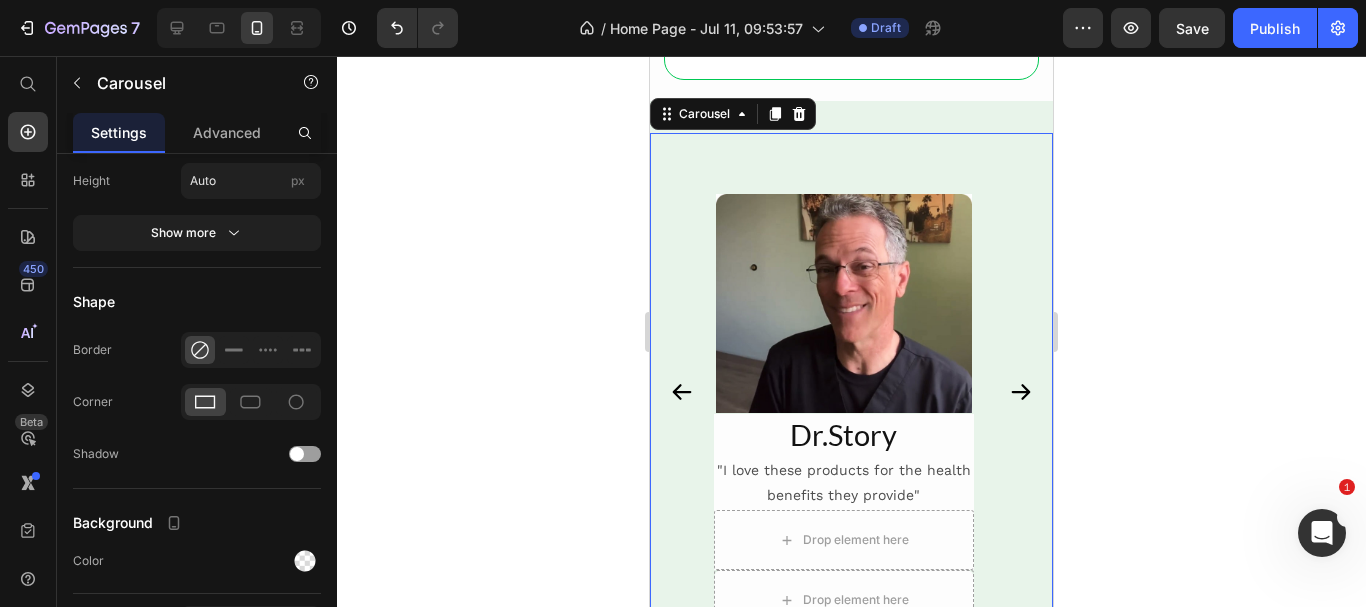 click 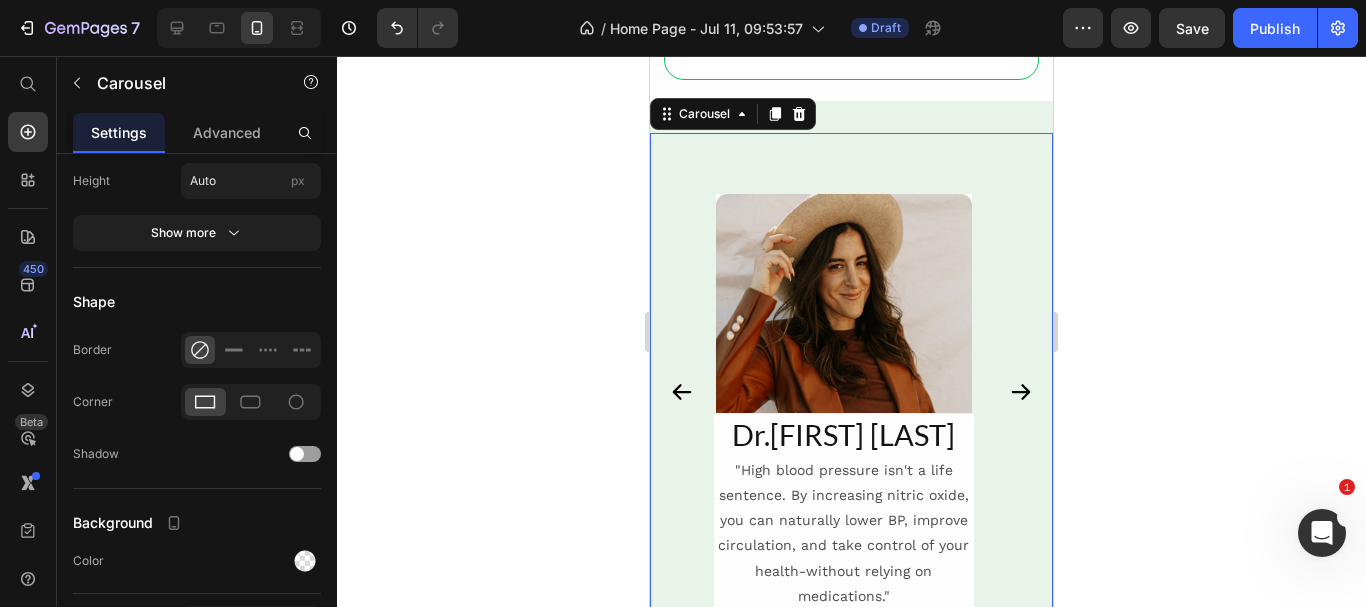 click 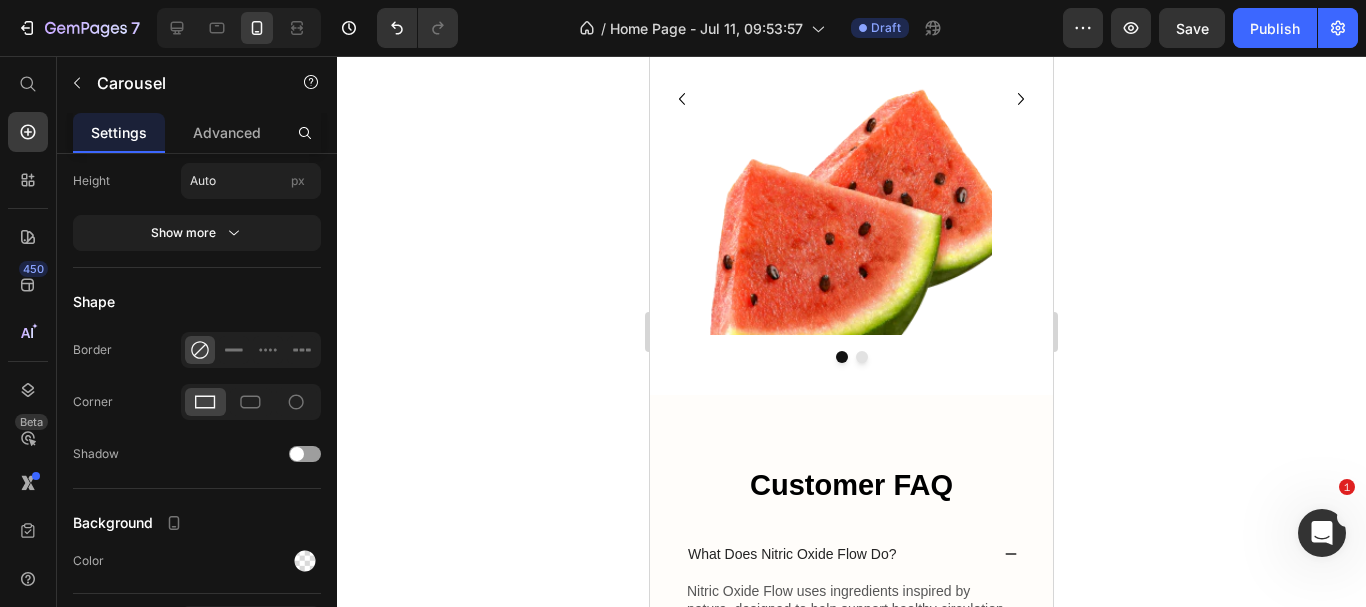 scroll, scrollTop: 6400, scrollLeft: 0, axis: vertical 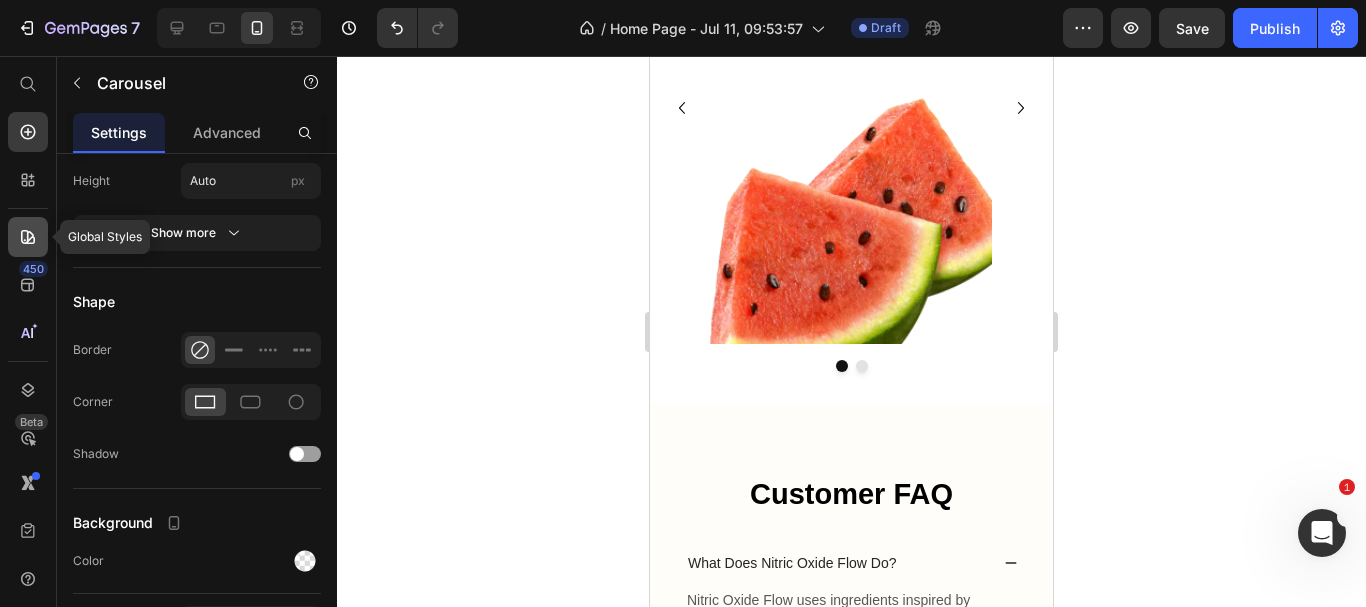 click 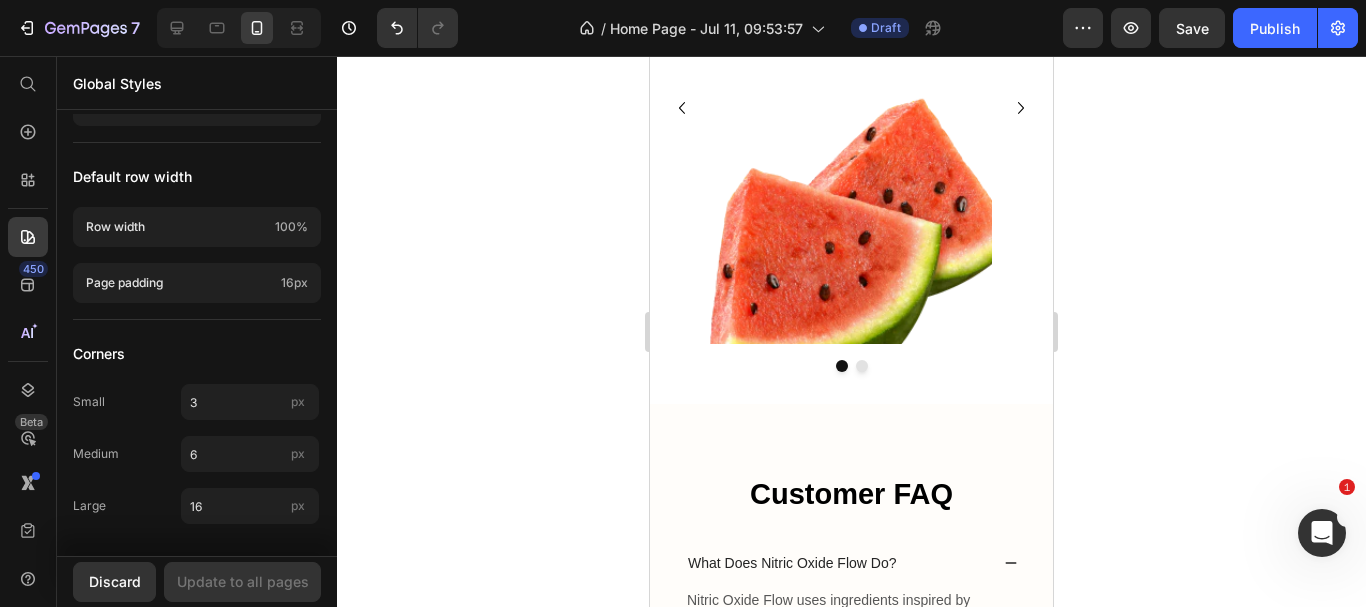 scroll, scrollTop: 323, scrollLeft: 0, axis: vertical 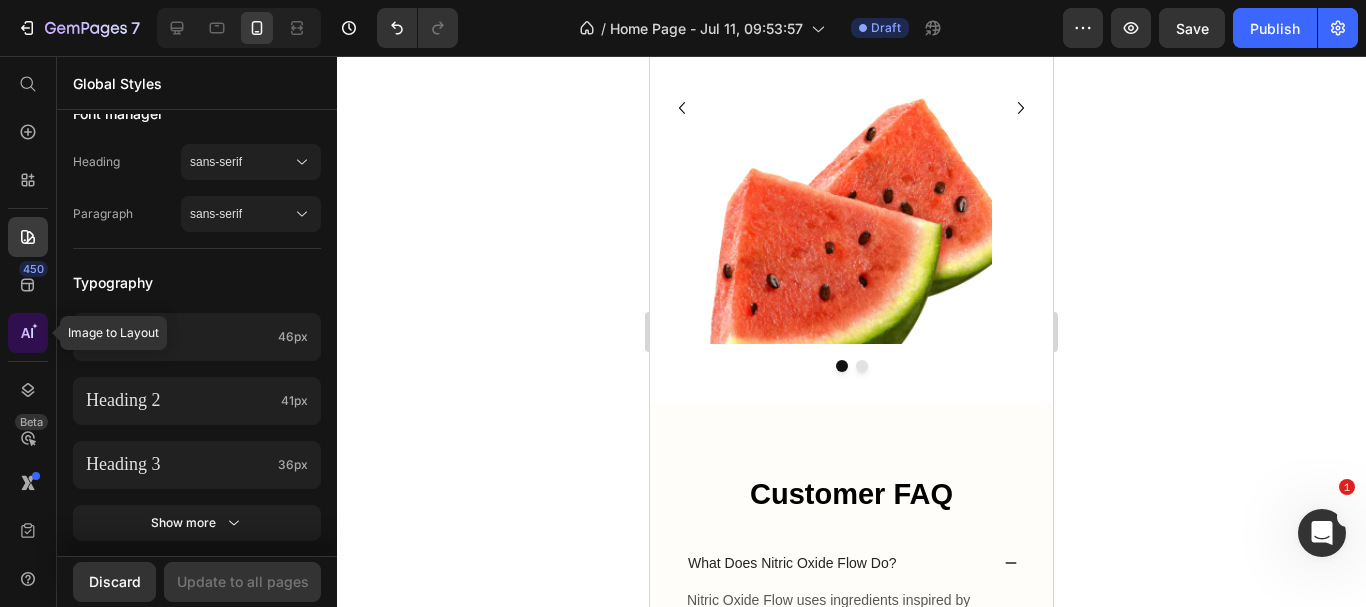 click 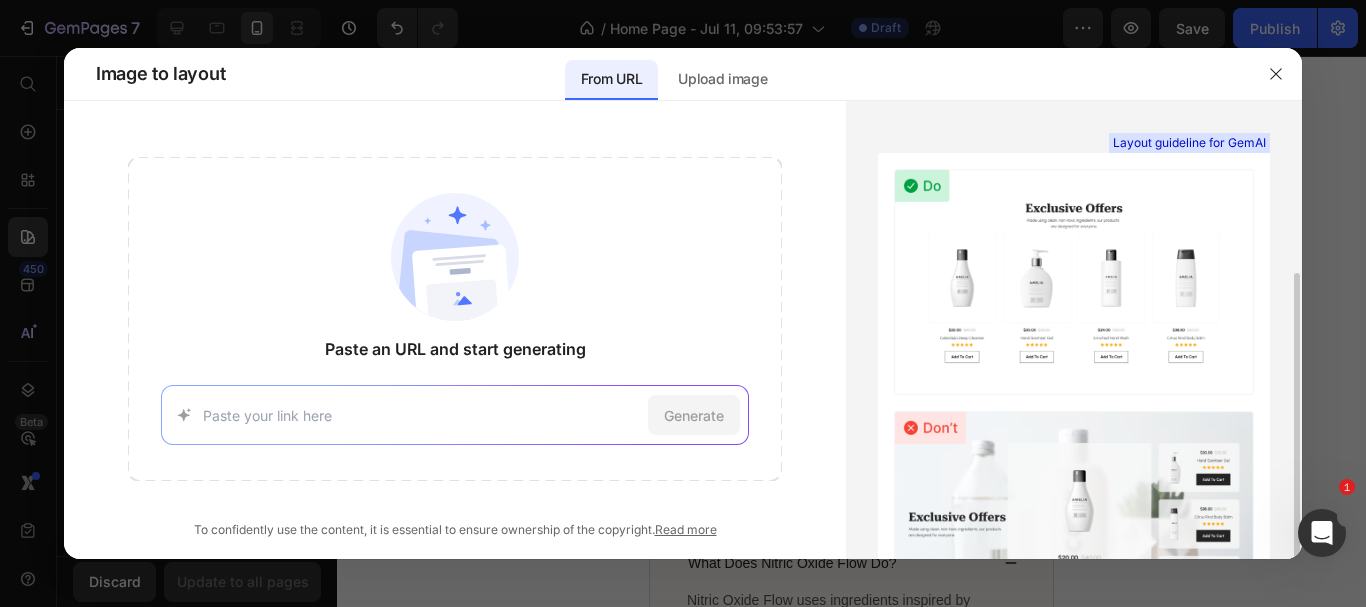 scroll, scrollTop: 180, scrollLeft: 0, axis: vertical 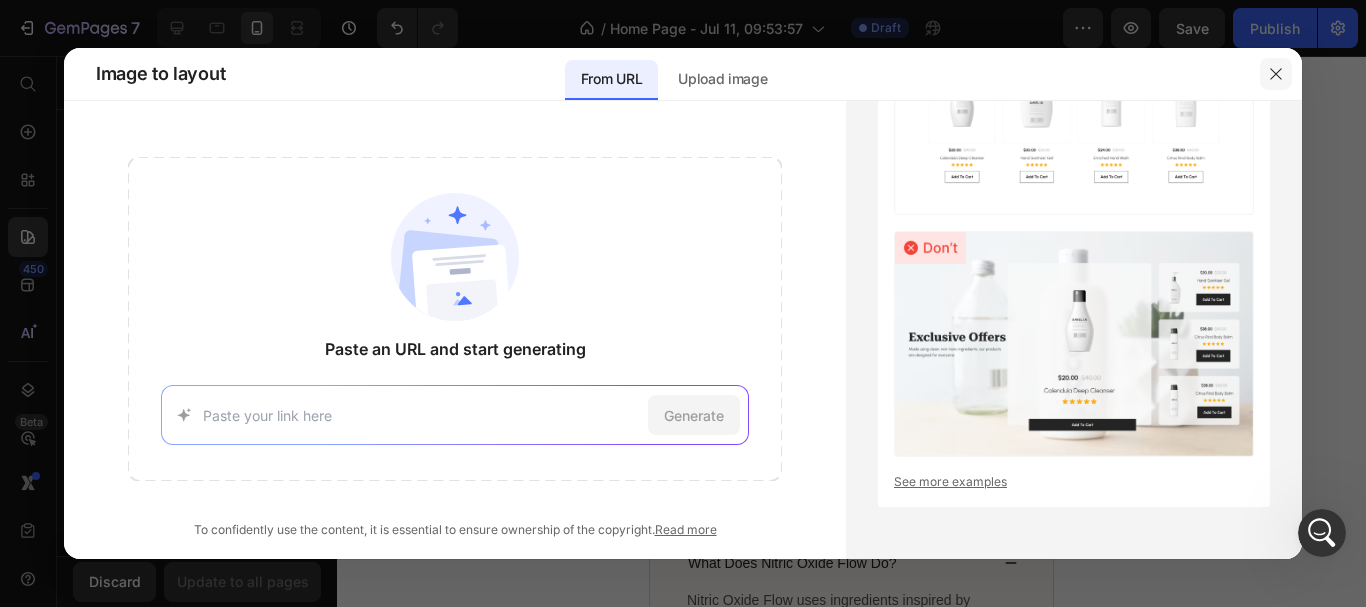 click 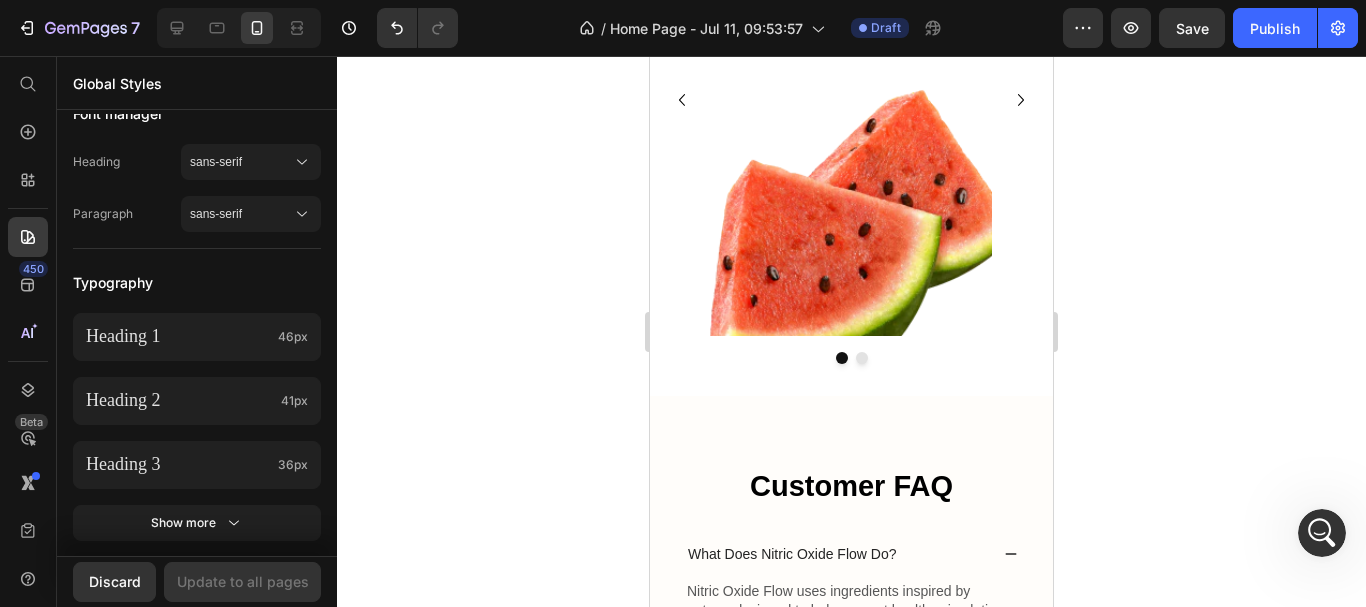 scroll, scrollTop: 4999, scrollLeft: 0, axis: vertical 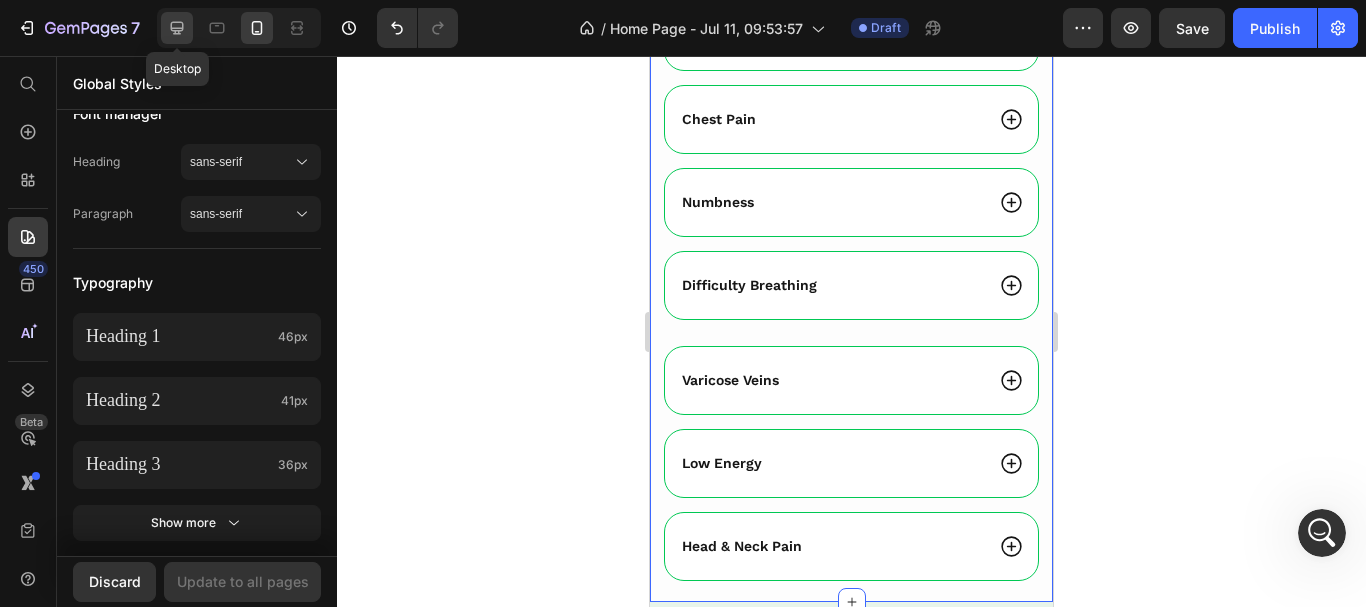 click 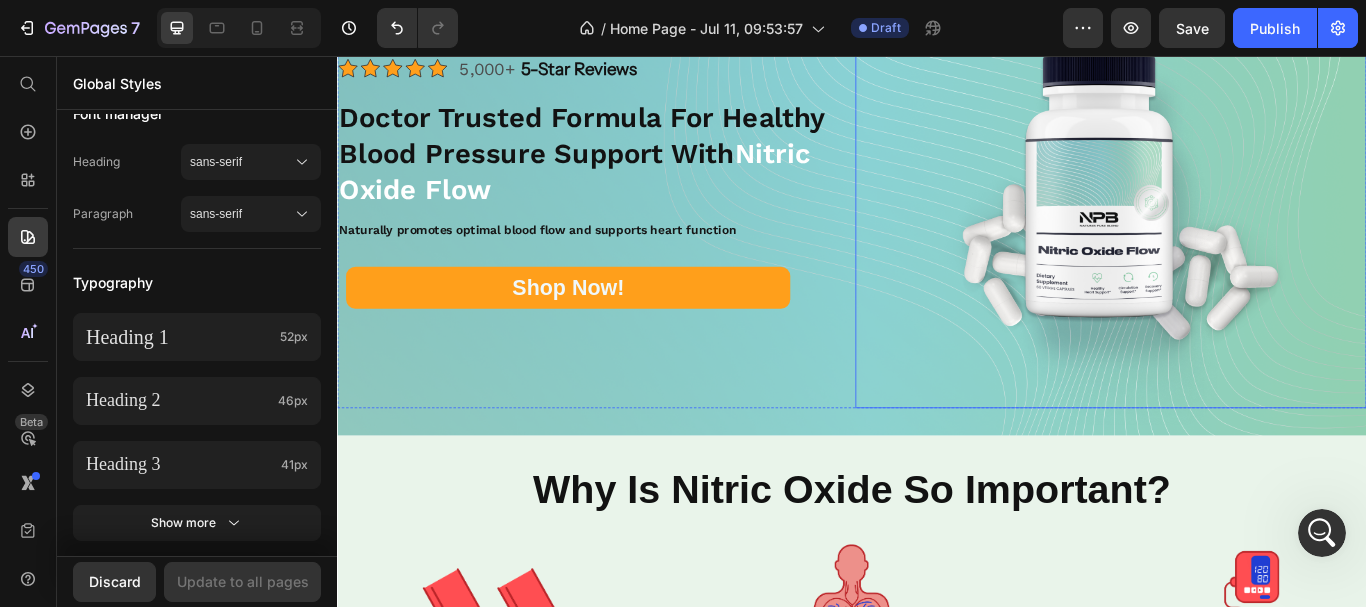 scroll, scrollTop: 0, scrollLeft: 0, axis: both 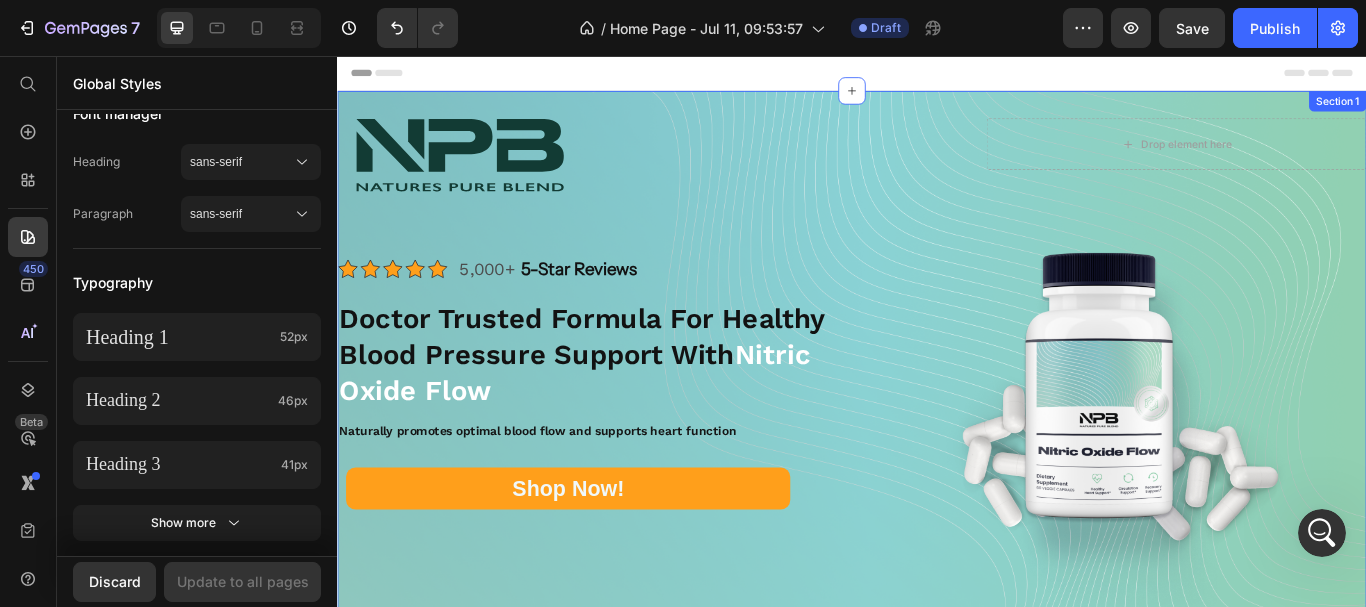 click on "Image Image
Drop element here Row Row Row 5,000+ Text Block 5-Star Reviews Heading
Icon Row Doctor Trusted Formula For Healthy Blood Pressure Support With  Nitric Oxide Flow Heading Naturally promotes optimal blood flow and supports heart function Text Block Shop Now! Button Image Row Section 1" at bounding box center [937, 415] 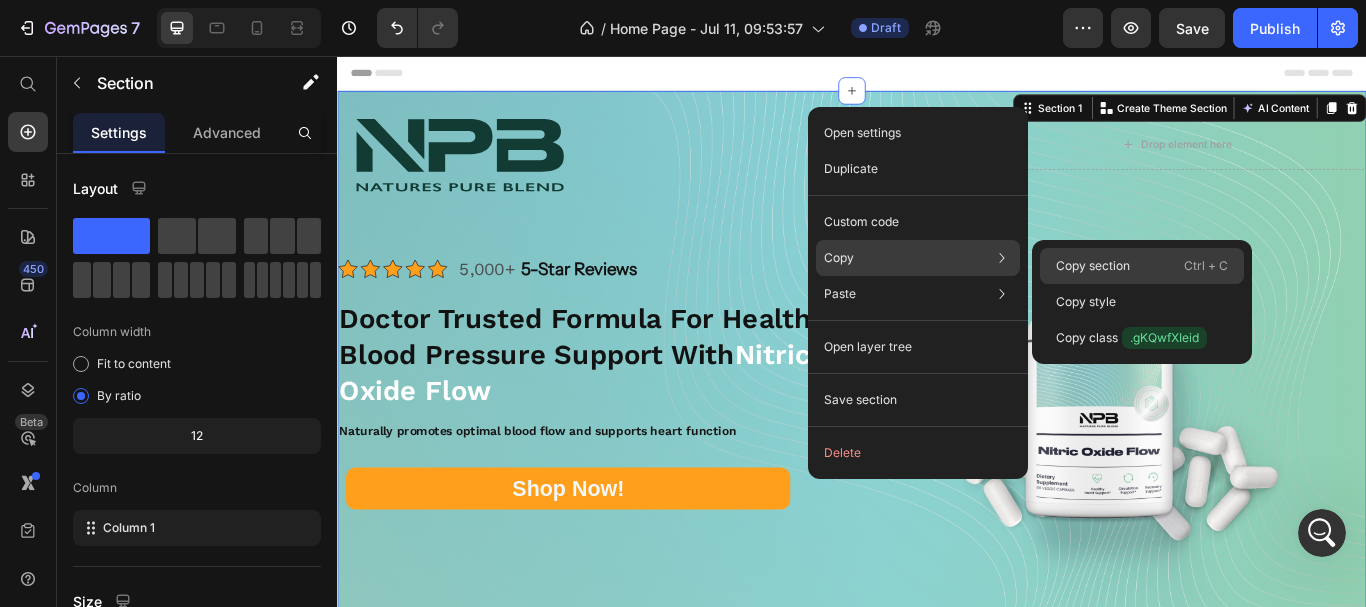 click on "Copy section" at bounding box center (1093, 266) 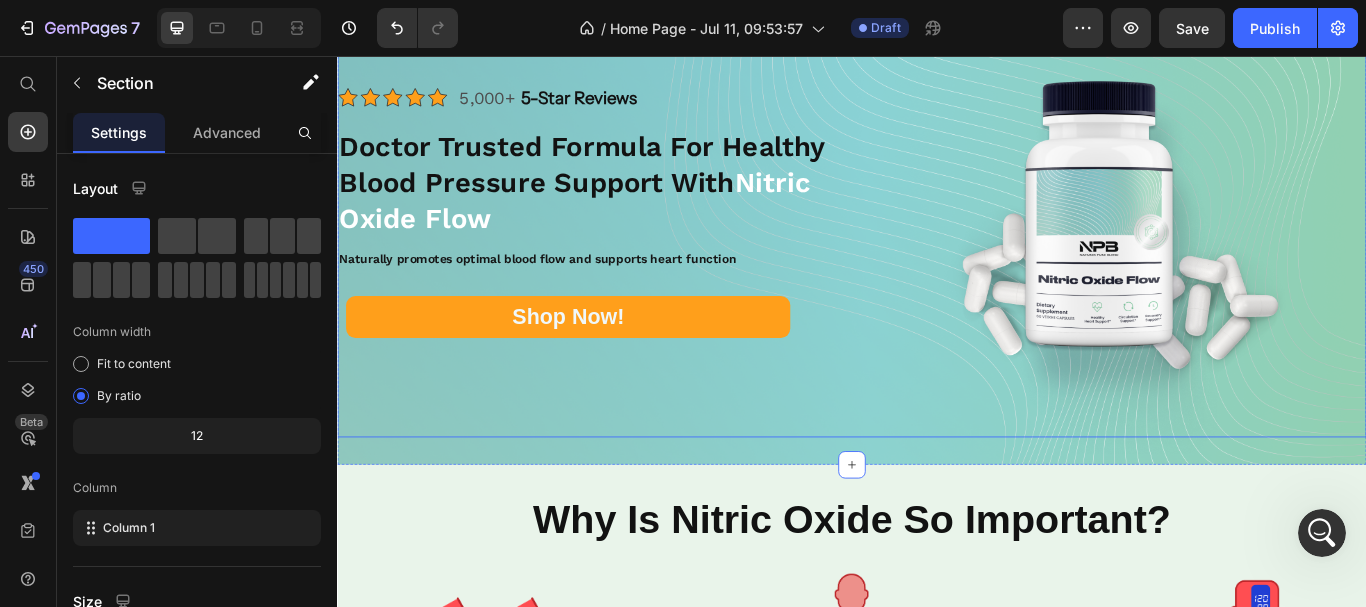 scroll, scrollTop: 400, scrollLeft: 0, axis: vertical 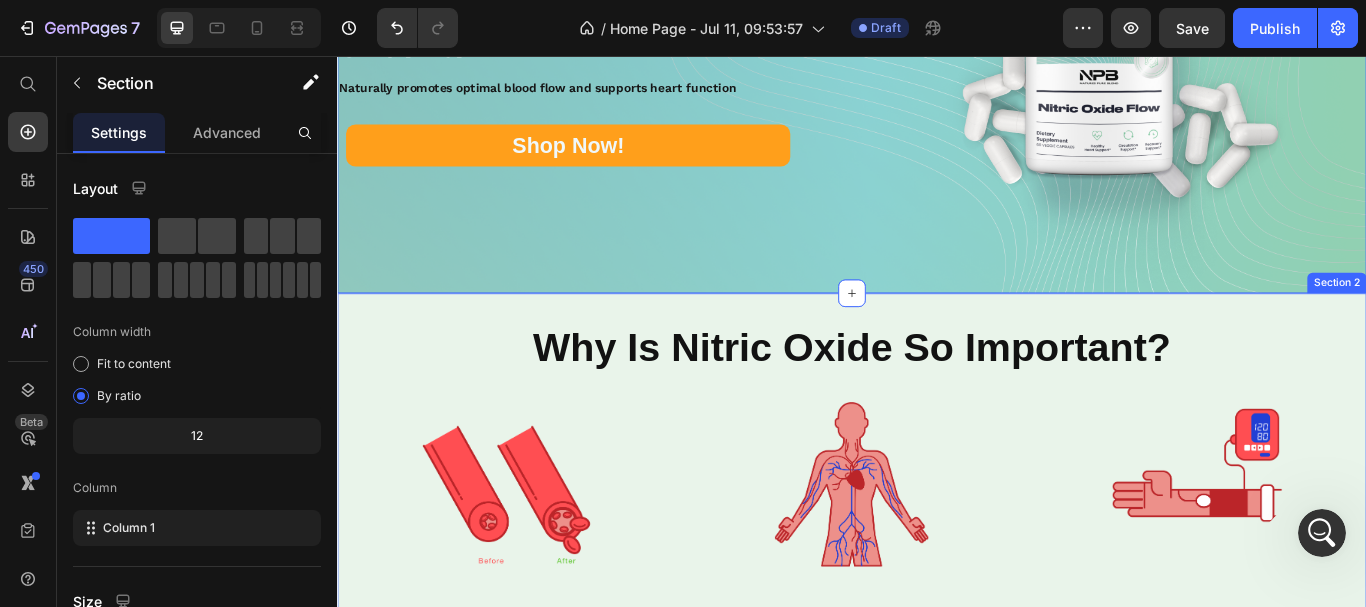 click on "Why Is Nitric Oxide So Important? Heading Image Supports Health Blood Vessels Heading Our body uses nitric oxide daily to help dilate and expand blood vessels. When your body lacks nitric oxide (due to age, or poor diet) that's when you can get poor circulation and restricted blood flow.† Text Block Image Supports Circulation And Oxygen Levels Heading When your body supports healthy nitric oxide levels, it can promote circulation, energy, cardiovascular function, and overall wellness.† Text Block Image Supports Health Blood Pressure Heading Healthy circulation plays an important role in supporting blood vessel function and maintaining healthy blood pressure levels. This is why nitric oxide is considered a key molecule for cardiovascular health.† Text Block Row Row Section 2" at bounding box center (937, 661) 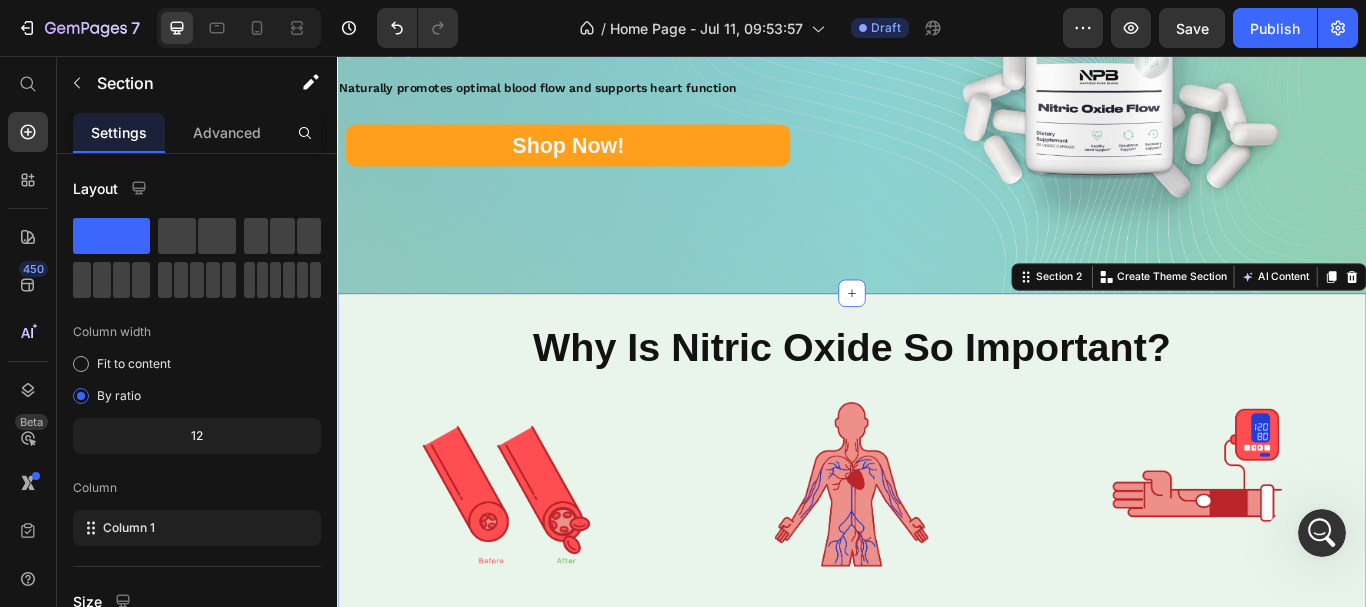 scroll, scrollTop: 298, scrollLeft: 0, axis: vertical 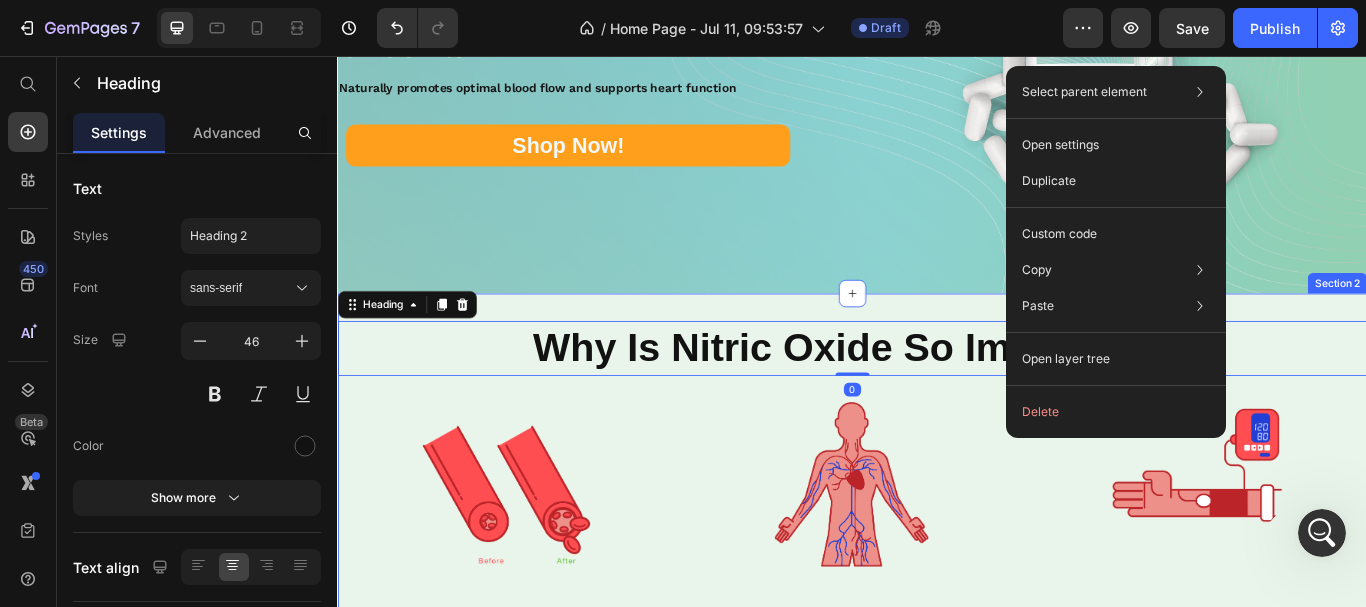 click on "Why Is Nitric Oxide So Important? Heading   0 Image Supports Health Blood Vessels Heading Our body uses nitric oxide daily to help dilate and expand blood vessels. When your body lacks nitric oxide (due to age, or poor diet) that's when you can get poor circulation and restricted blood flow.† Text Block Image Supports Circulation And Oxygen Levels Heading When your body supports healthy nitric oxide levels, it can promote circulation, energy, cardiovascular function, and overall wellness.† Text Block Image Supports Health Blood Pressure Heading Healthy circulation plays an important role in supporting blood vessel function and maintaining healthy blood pressure levels. This is why nitric oxide is considered a key molecule for cardiovascular health.† Text Block Row Row Section 2" at bounding box center (937, 661) 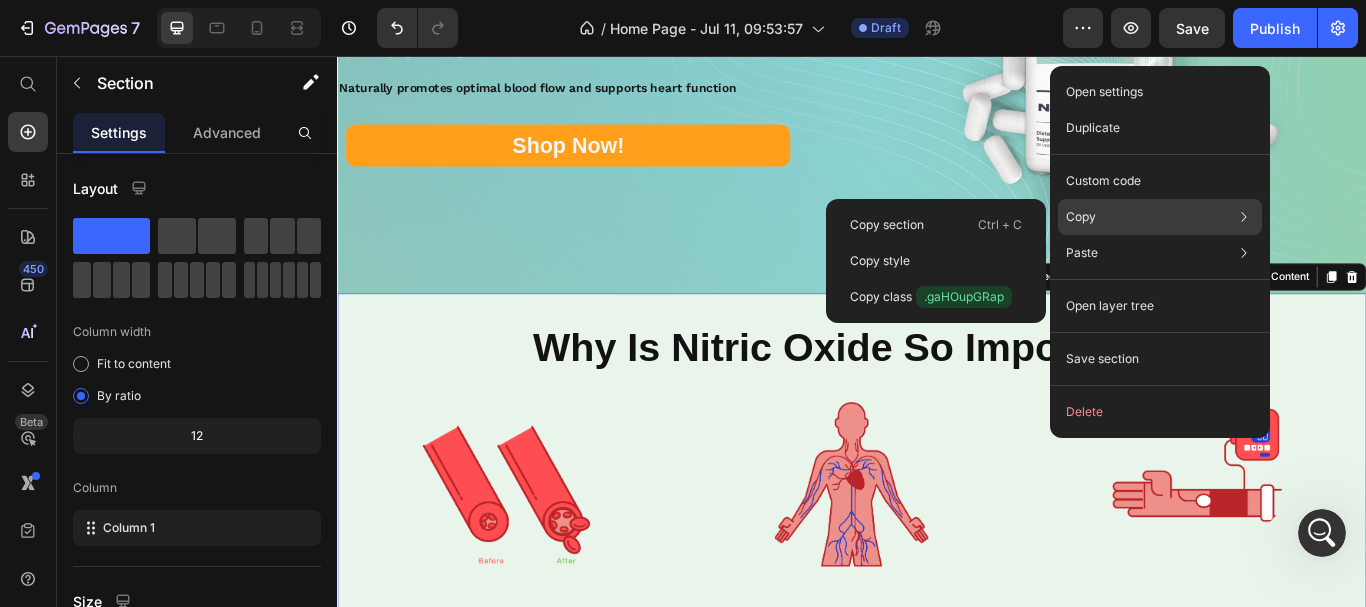 click on "Copy Copy section  Ctrl + C Copy style  Copy class  .gaHOupGRap" 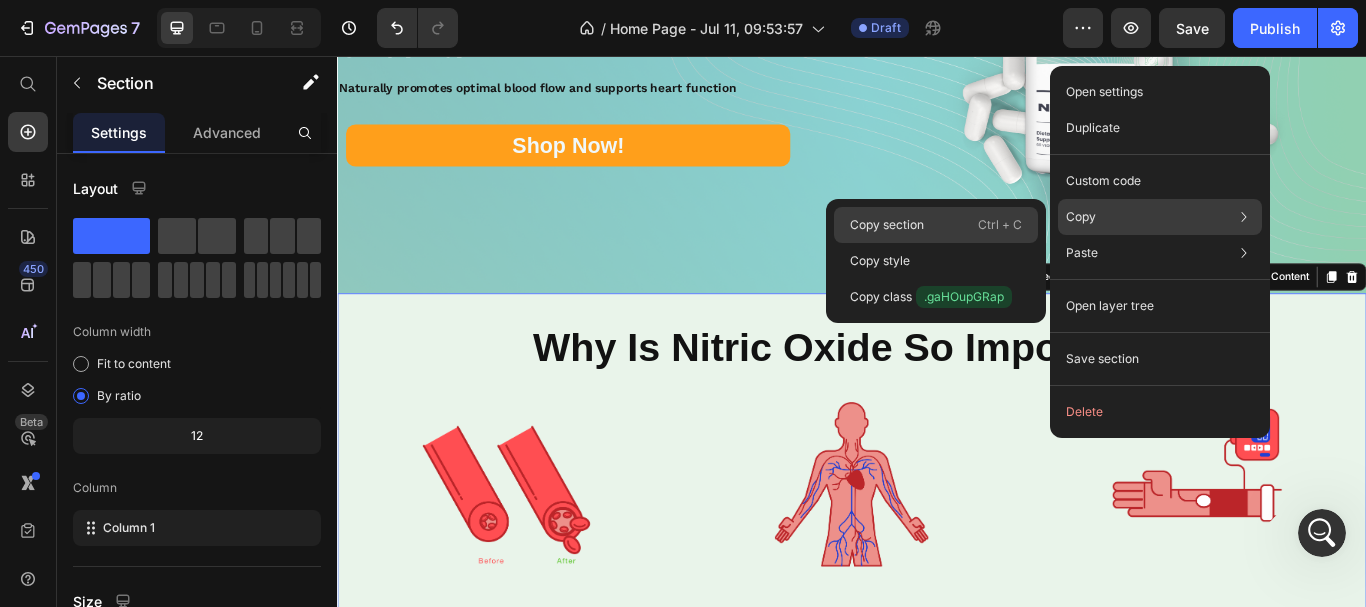 click on "Copy section" at bounding box center [887, 225] 